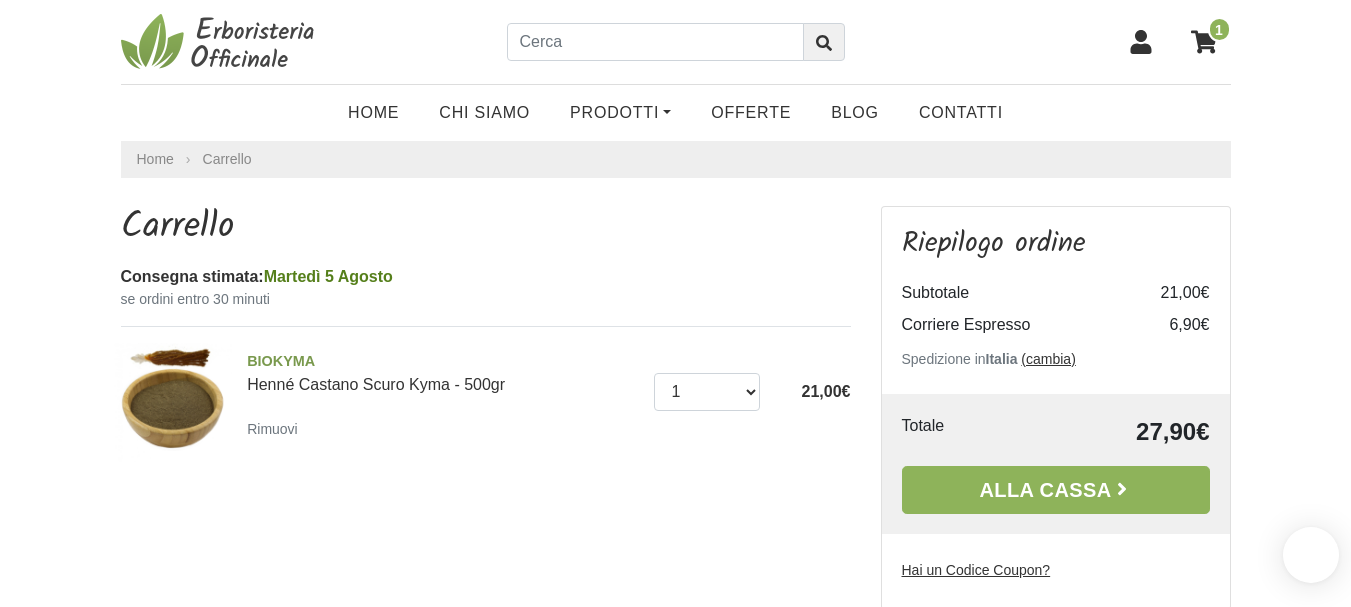 scroll, scrollTop: 0, scrollLeft: 0, axis: both 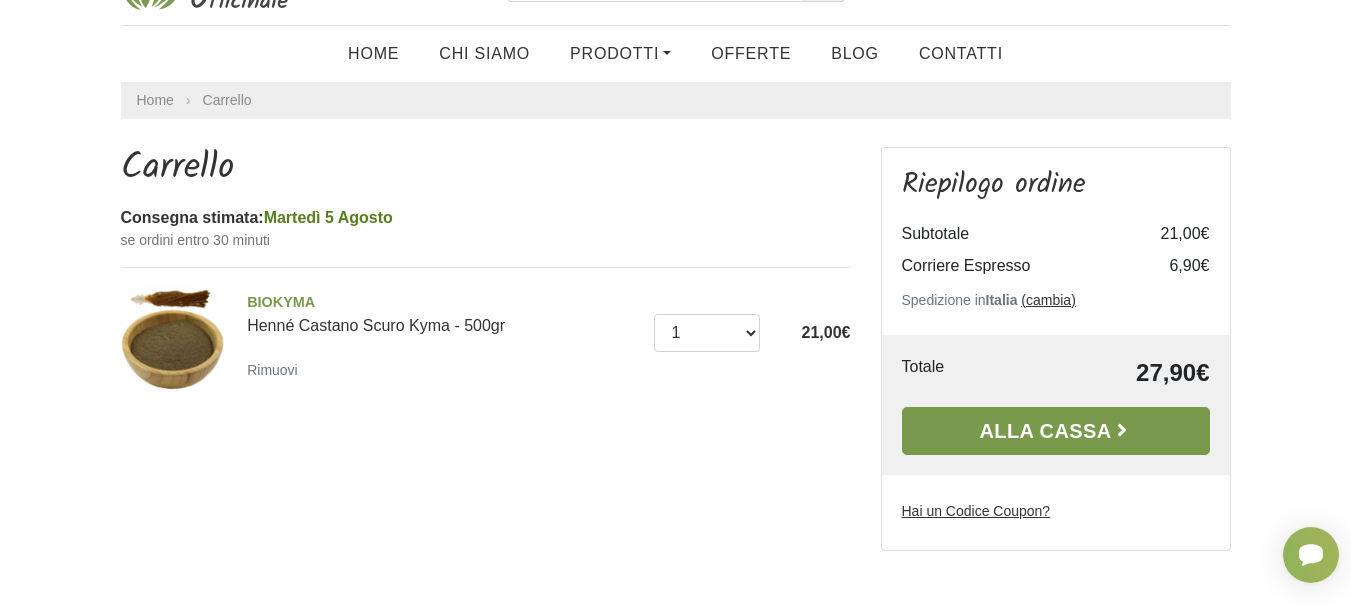 click on "Alla Cassa" at bounding box center [1056, 431] 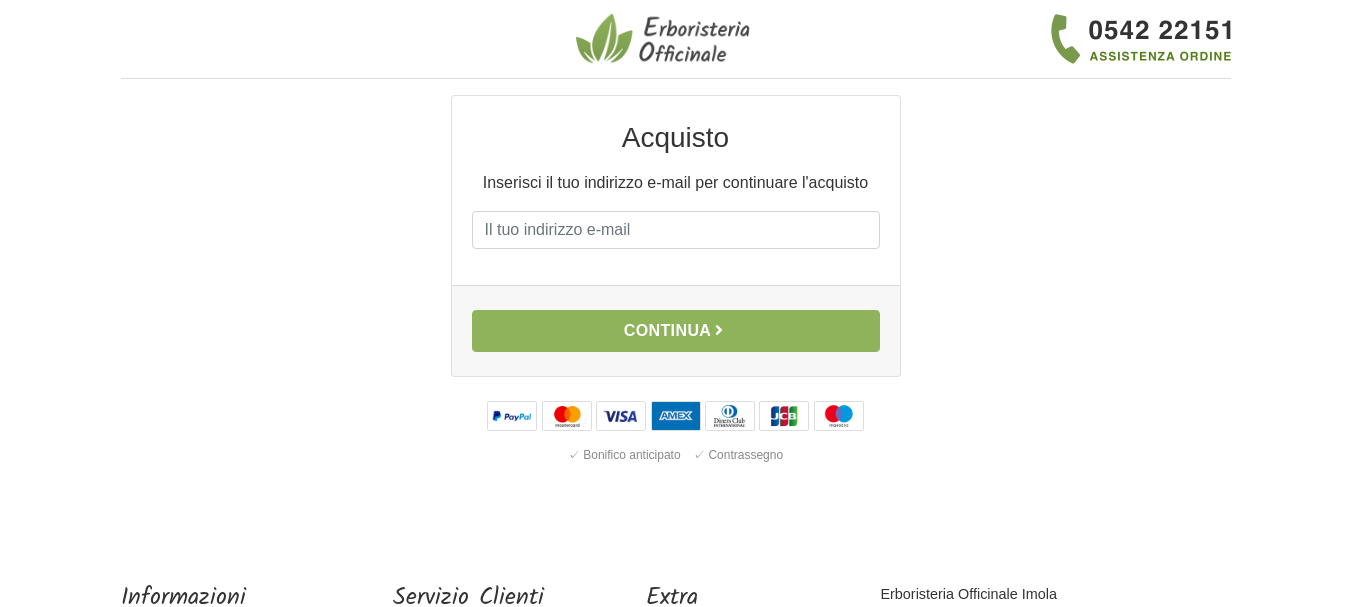 scroll, scrollTop: 0, scrollLeft: 0, axis: both 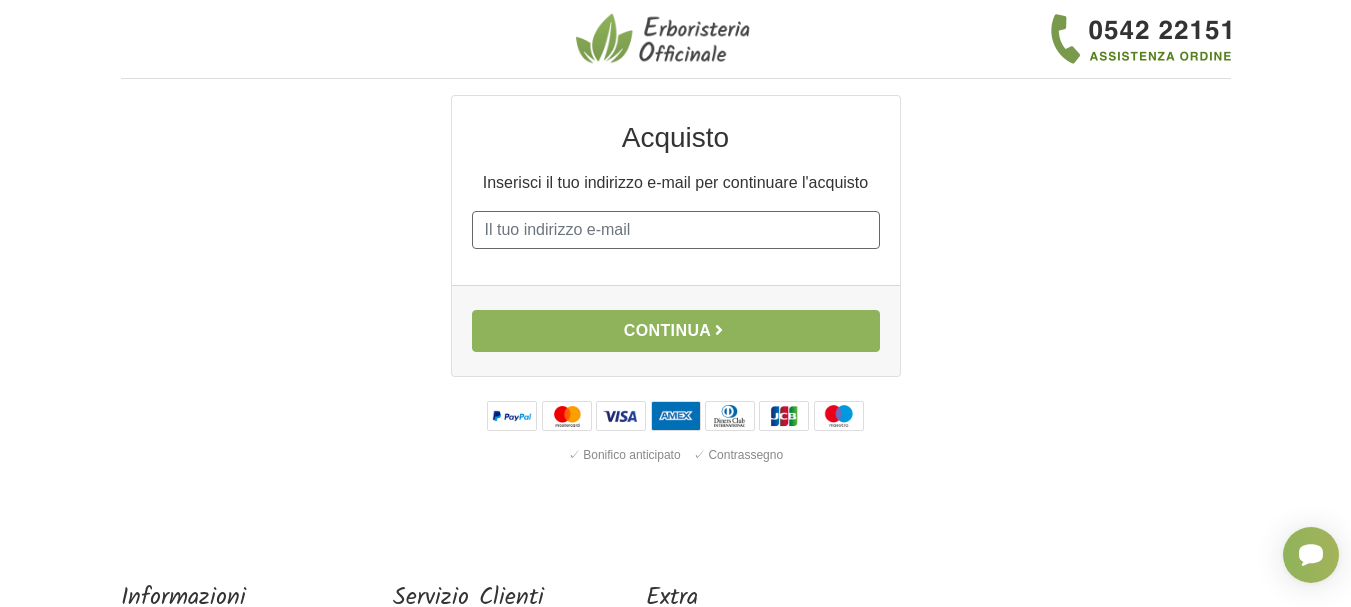 click on "E-mail" at bounding box center (676, 230) 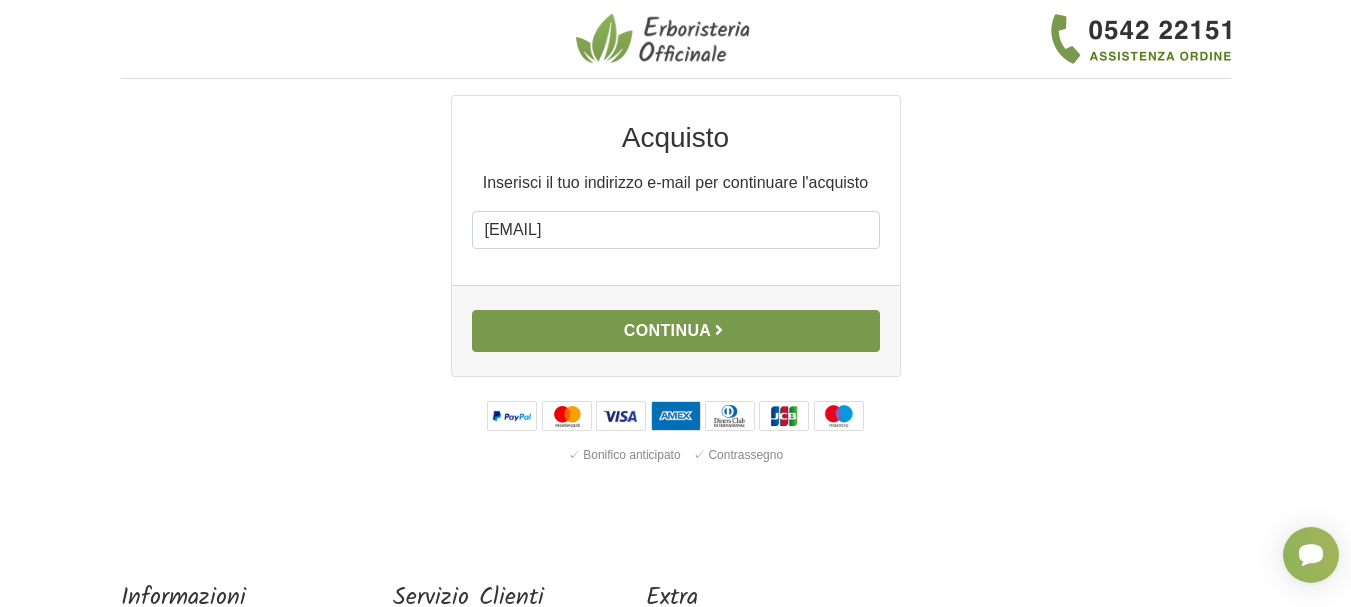 click on "Continua" at bounding box center (676, 331) 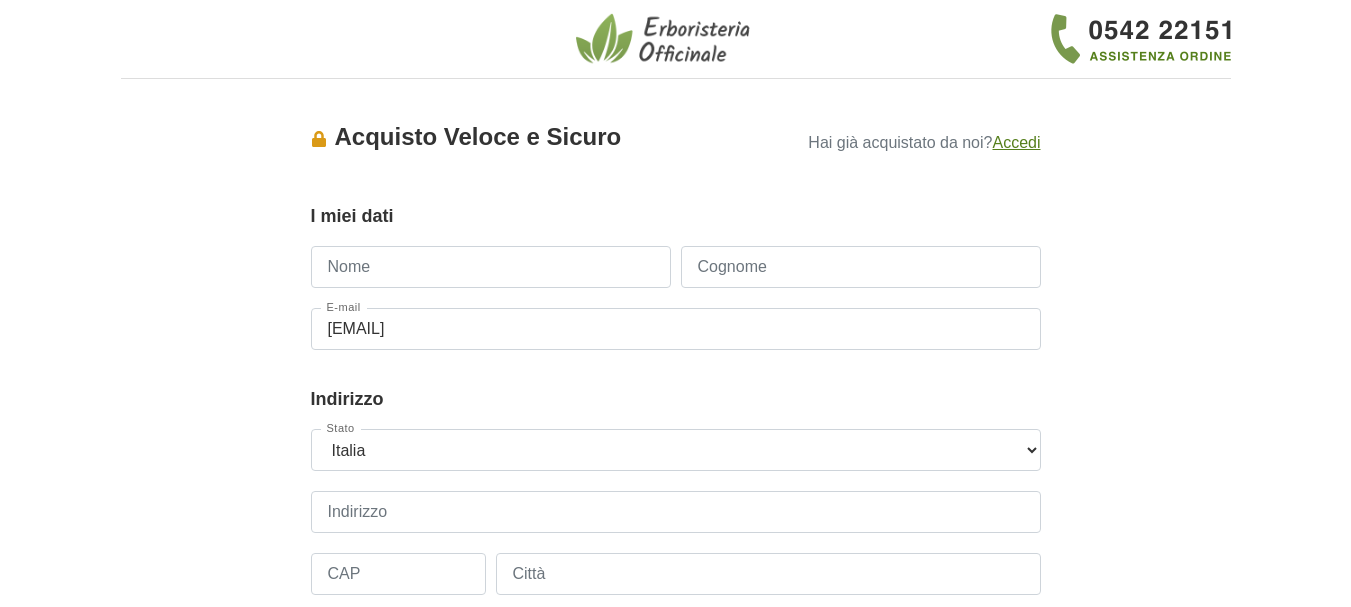 scroll, scrollTop: 0, scrollLeft: 0, axis: both 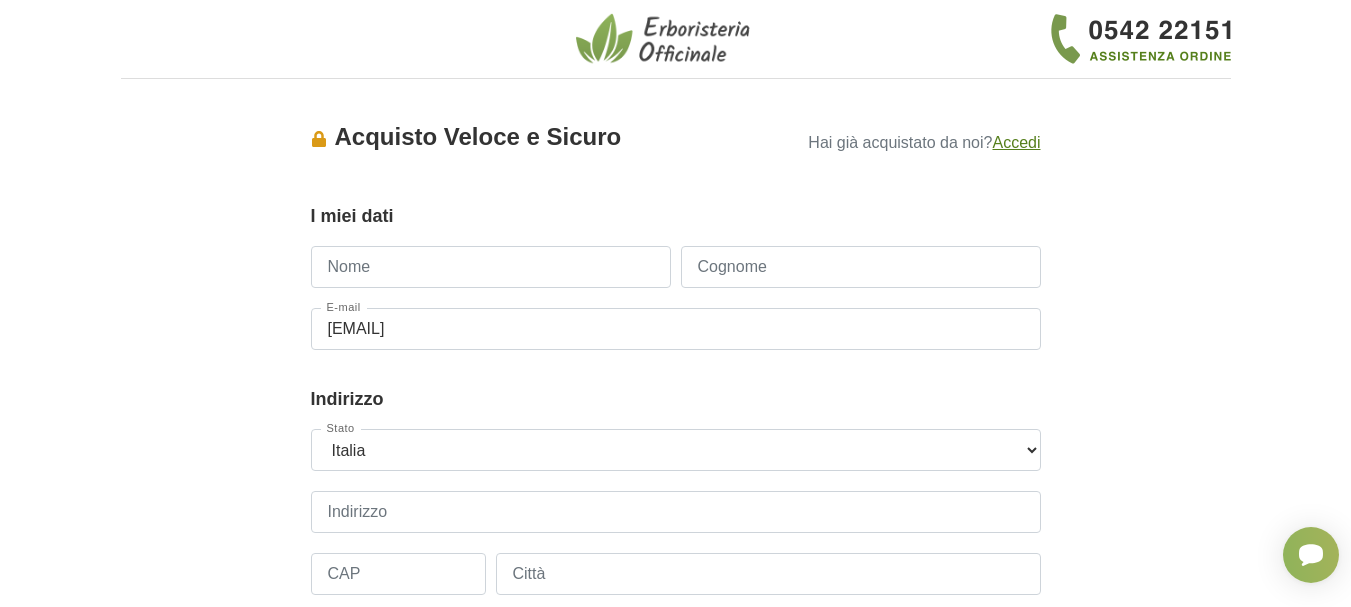 click on "Nome" at bounding box center [491, 267] 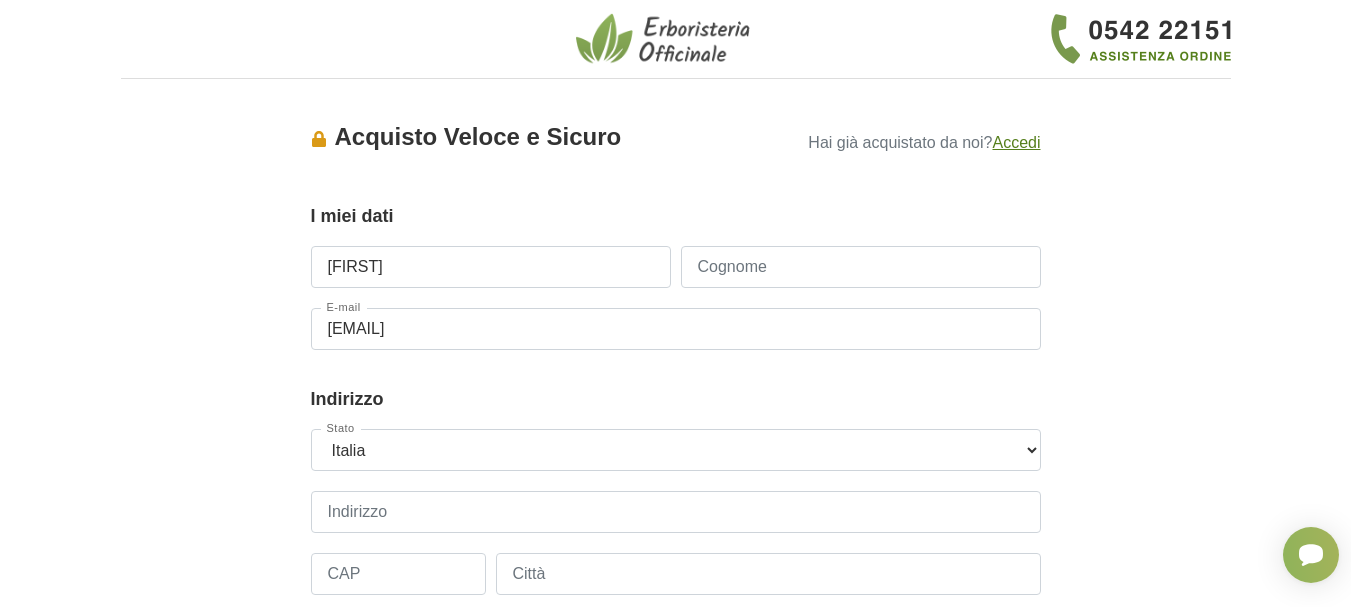 type on "[LAST]" 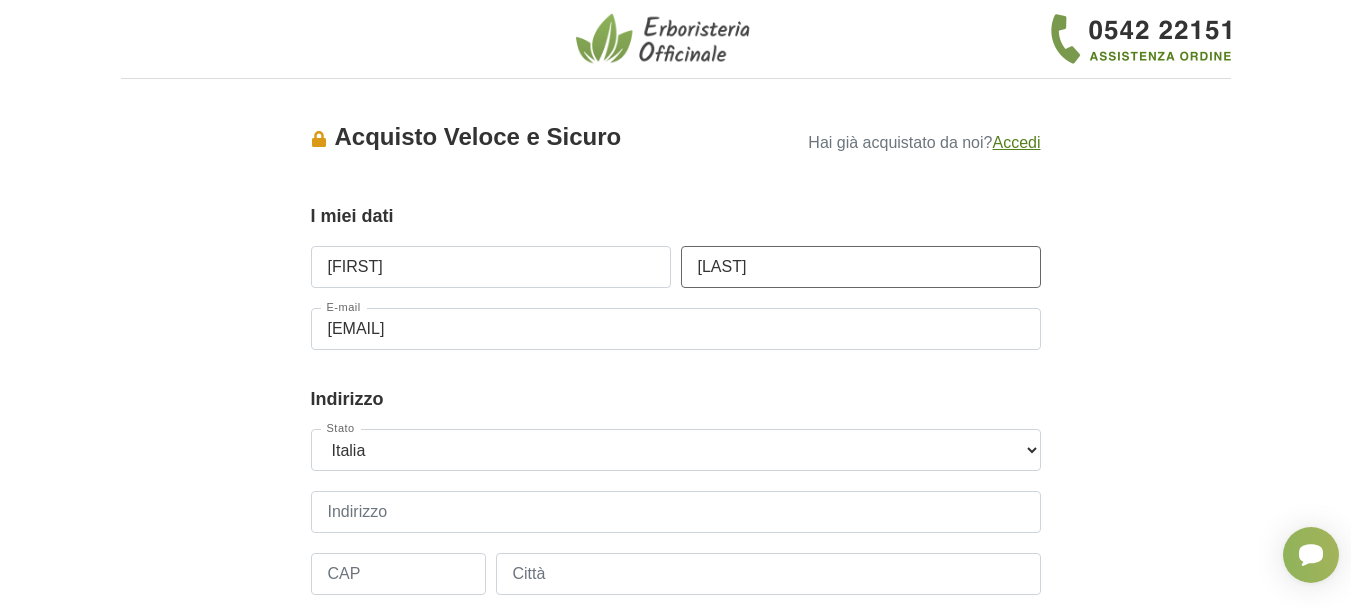 type on "[PHONE]" 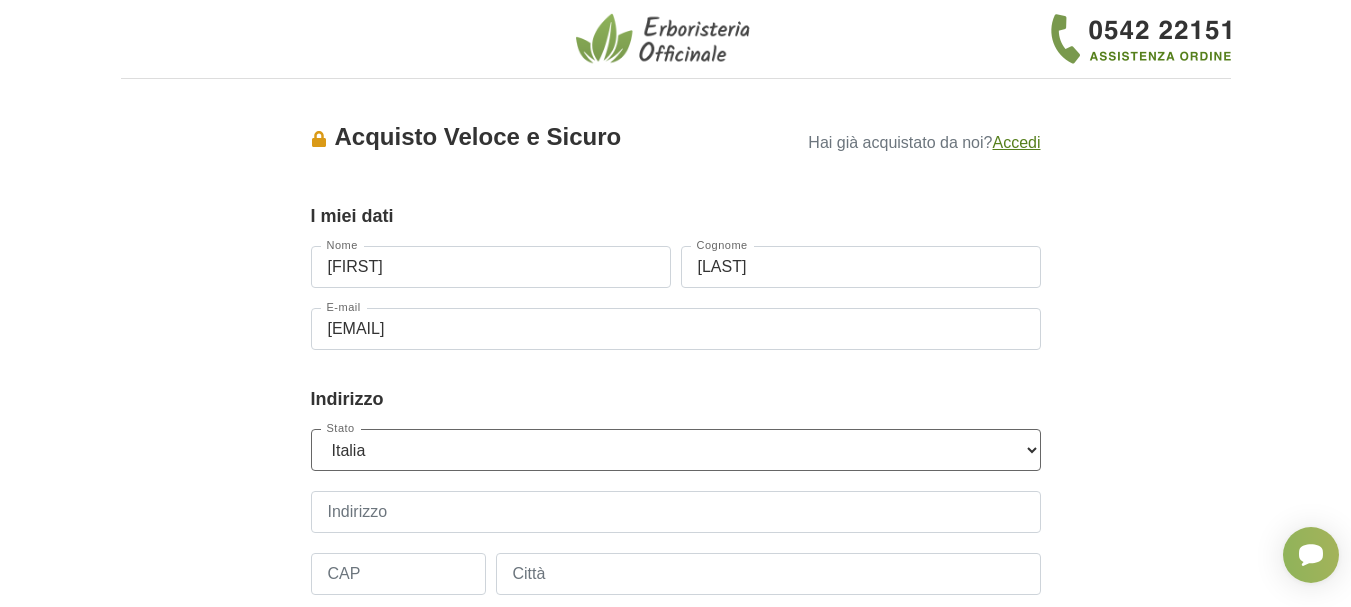 click on "--- Seleziona ---
Austria
Belgium
Bulgaria
Croatia
Czech Republic
Denmark
Estonia
Finland
France
Germany
Hungary
Ireland
Italia
Latvia
Lithuania
Luxembourg
Netherlands
Poland
Portugal Romania Slovak Republic Slovenia Spain" at bounding box center (676, 450) 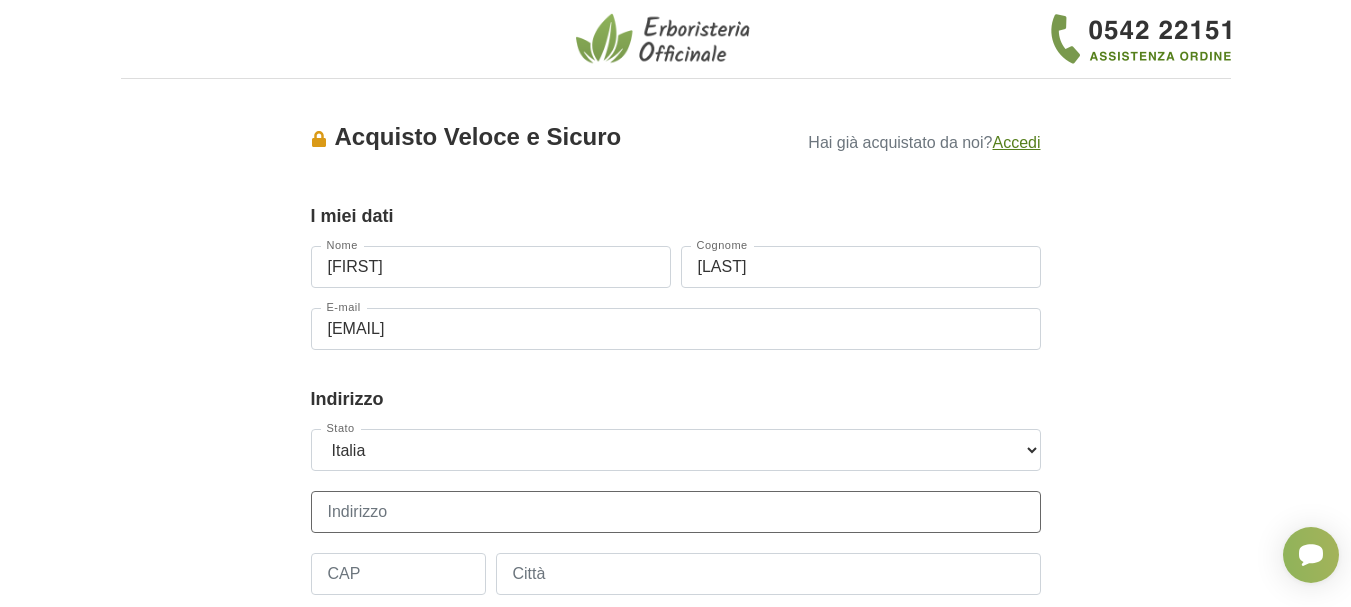 drag, startPoint x: 332, startPoint y: 516, endPoint x: 353, endPoint y: 518, distance: 21.095022 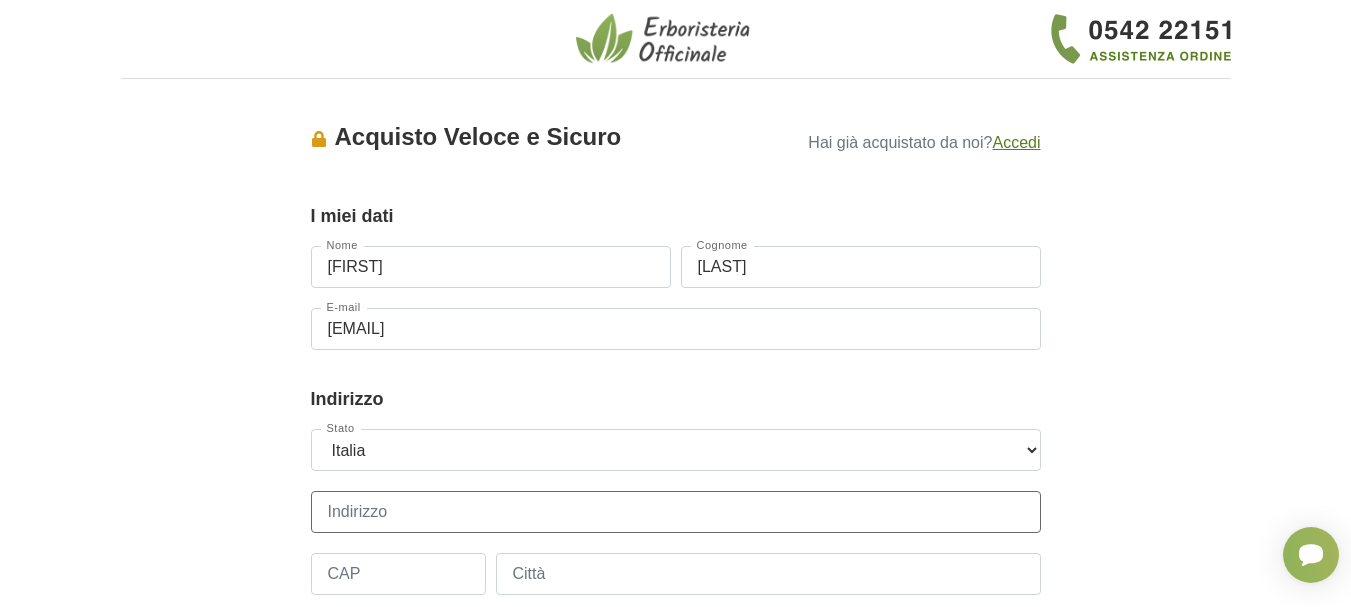 type on "VIA G. ROSA" 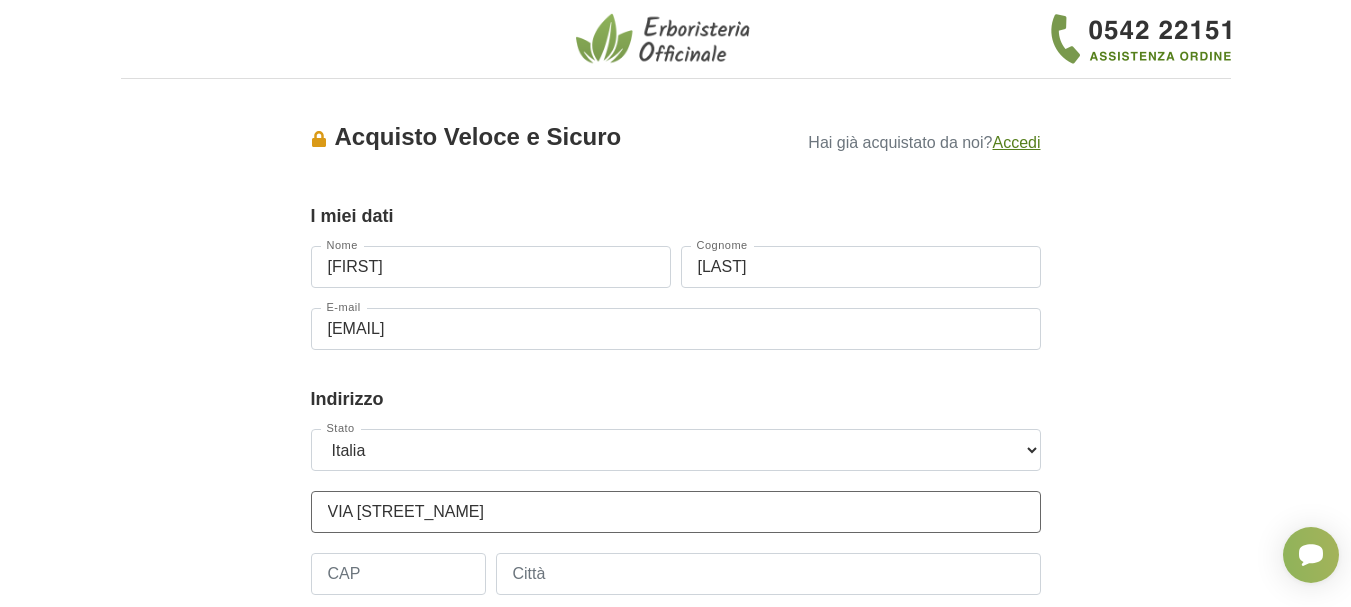 type on "25121" 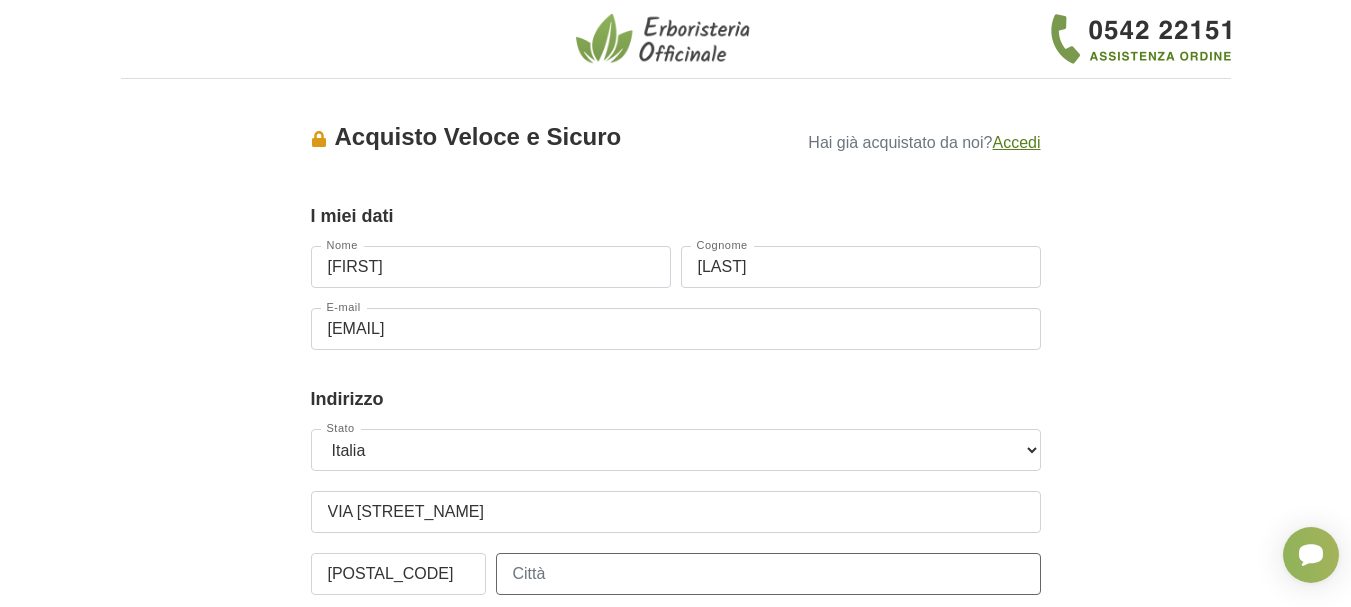 type on "BRESCIA" 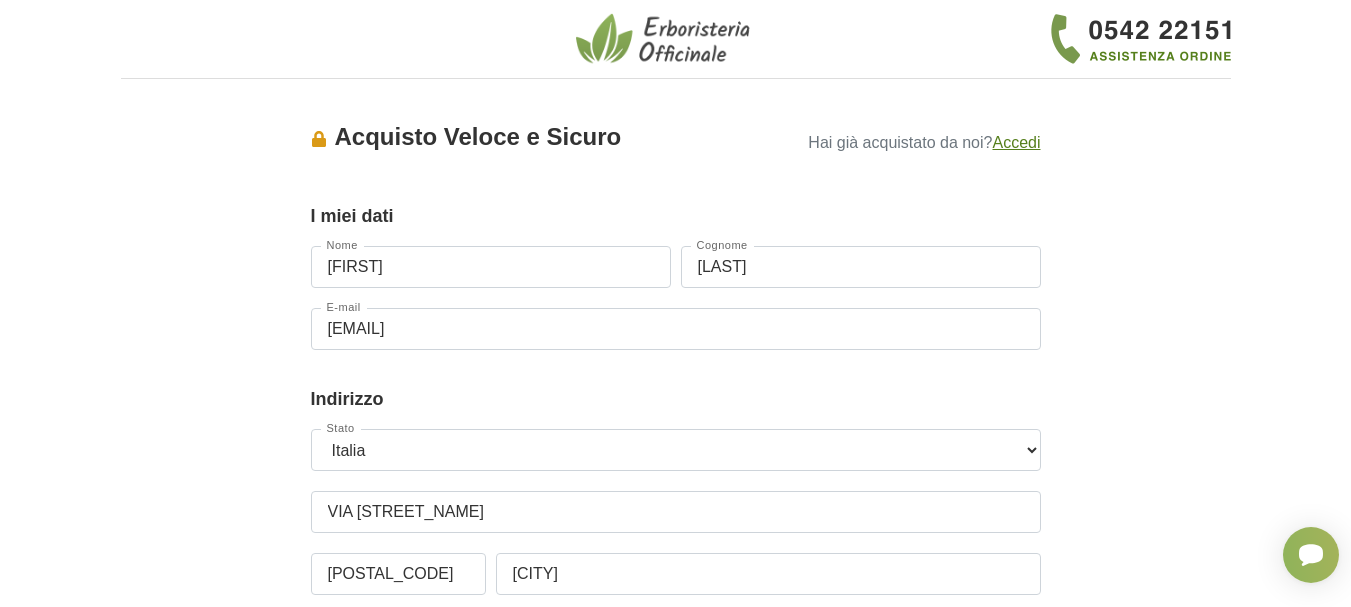 select on "3857" 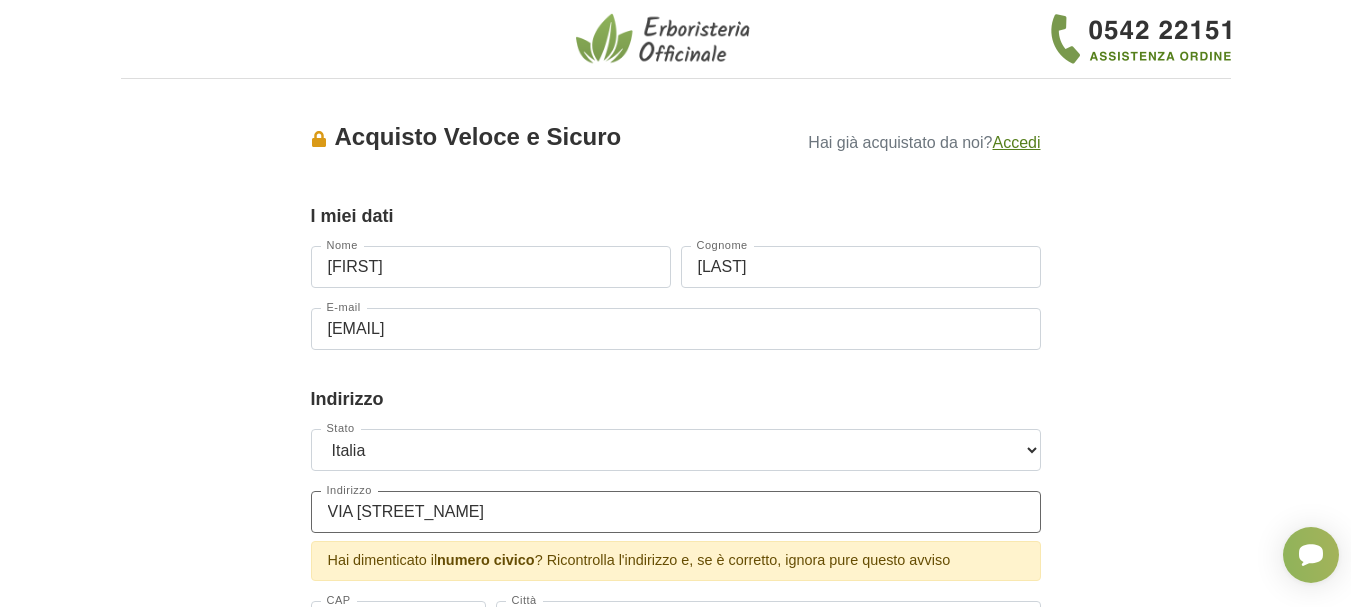 click on "VIA G. ROSA" at bounding box center (676, 512) 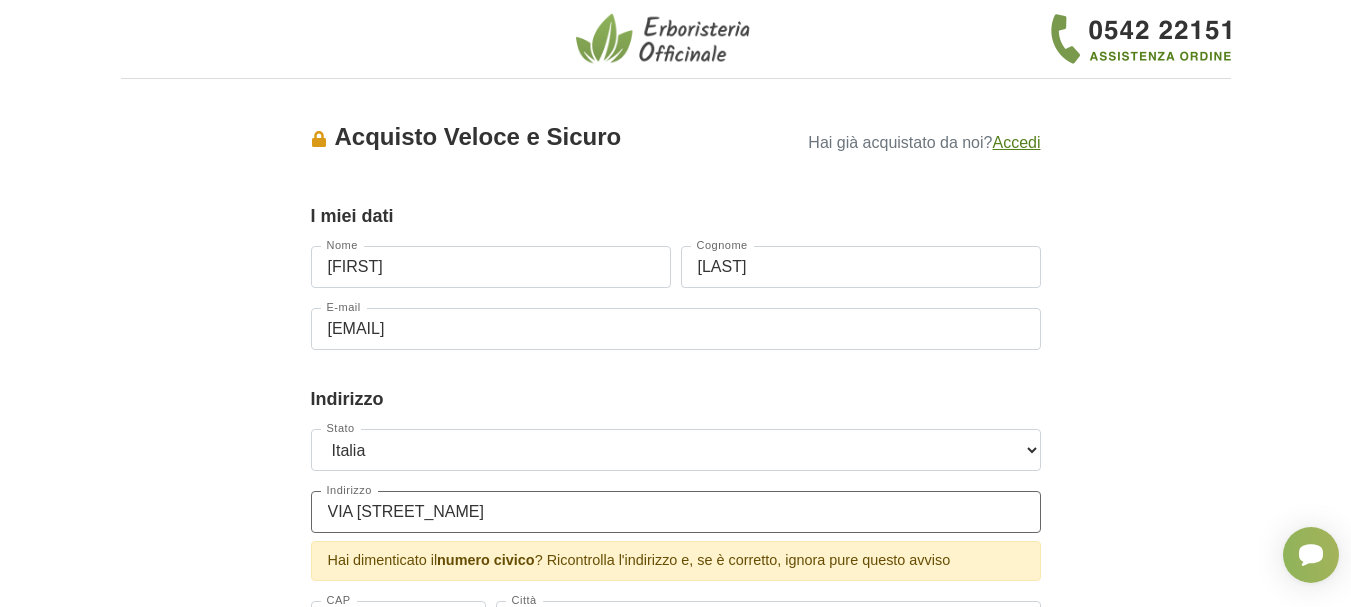 click on "VIA G ROSA" at bounding box center (676, 512) 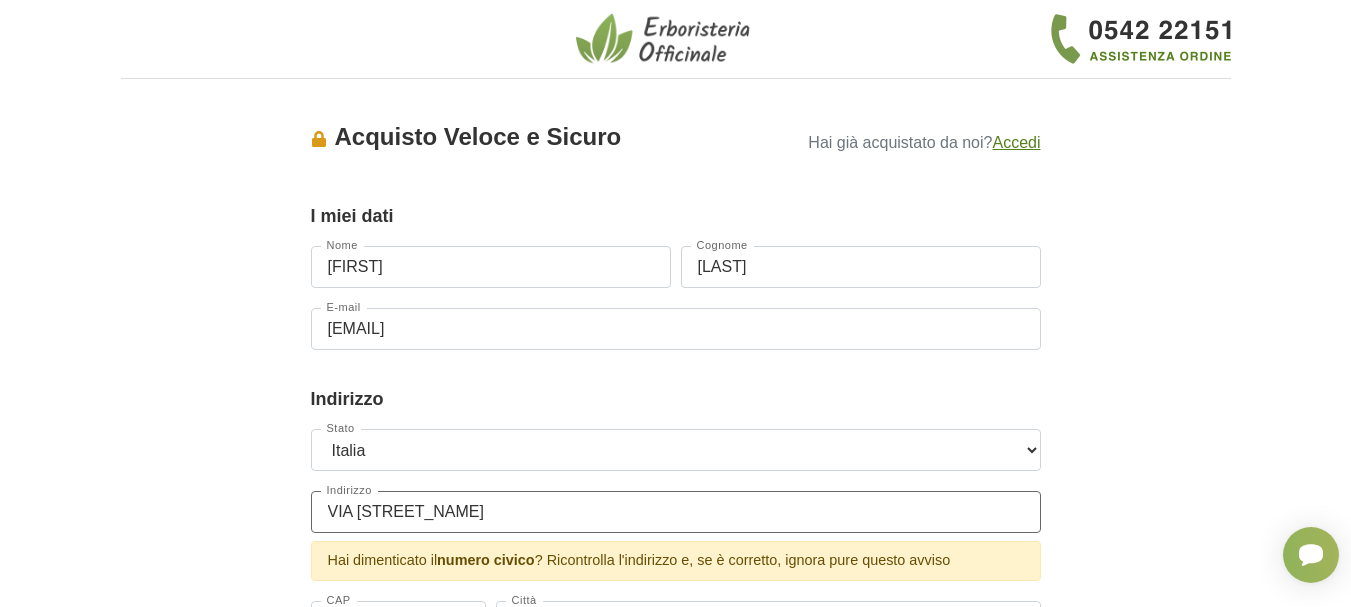 click on "VIA G ROSA" at bounding box center (676, 512) 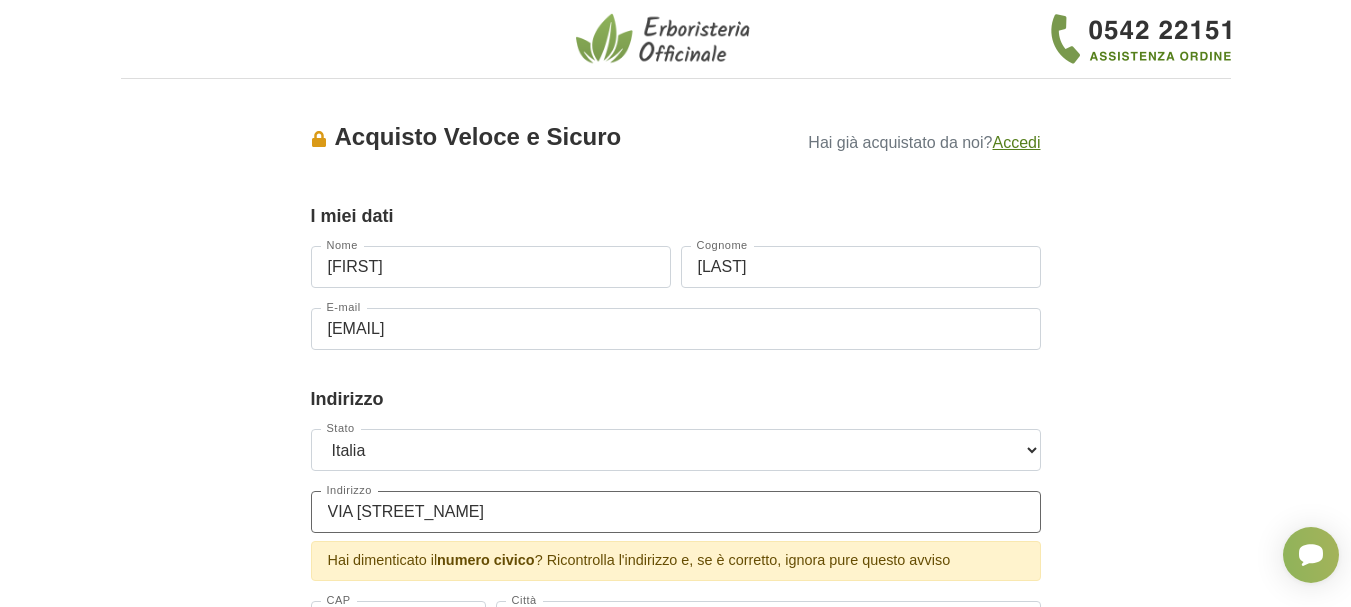 click on "VIA G ROSA" at bounding box center [676, 512] 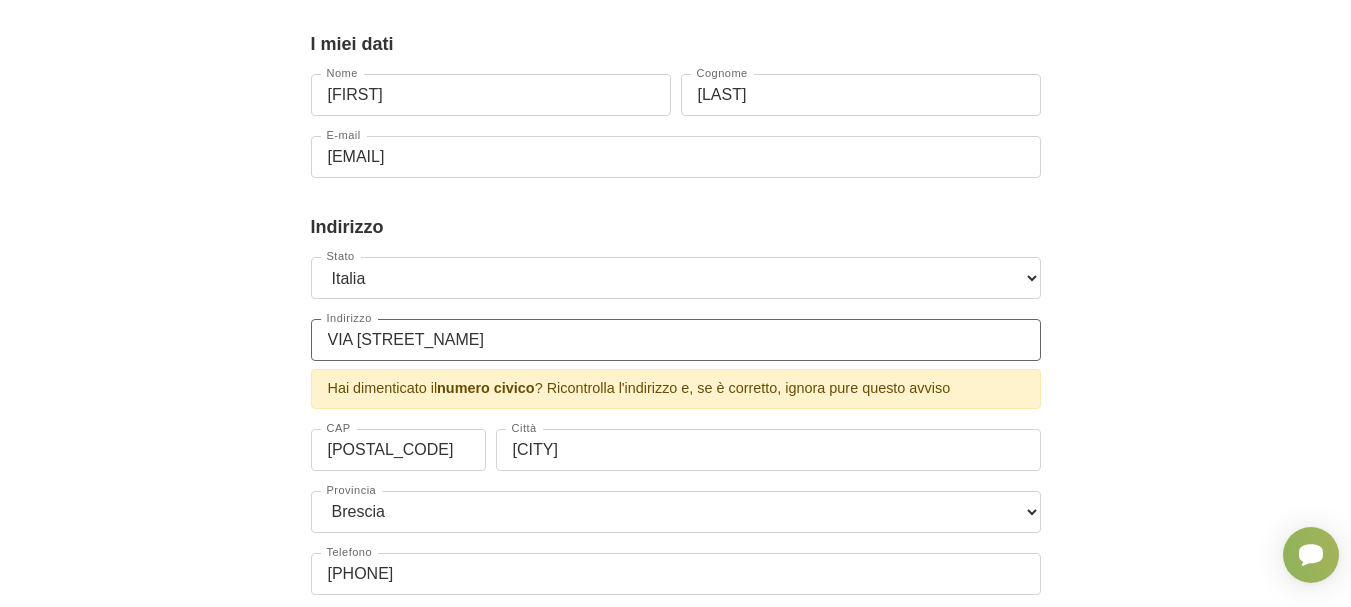 scroll, scrollTop: 177, scrollLeft: 0, axis: vertical 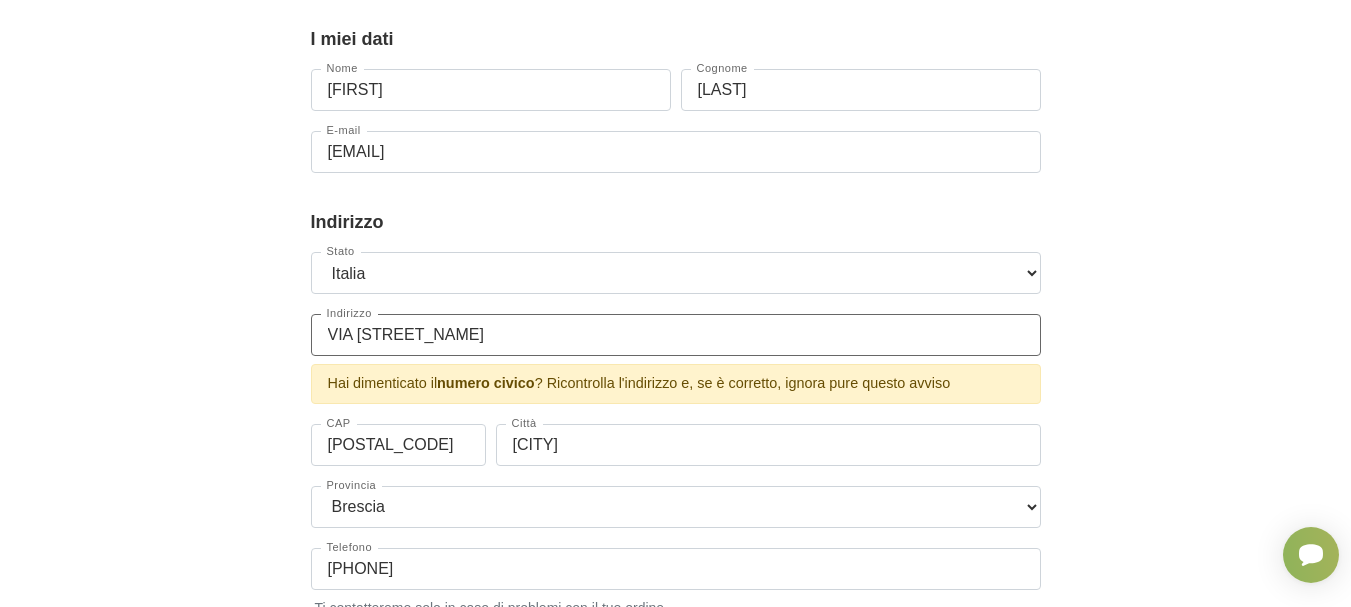 click on "VIA GABRIELE ROSA" at bounding box center [676, 335] 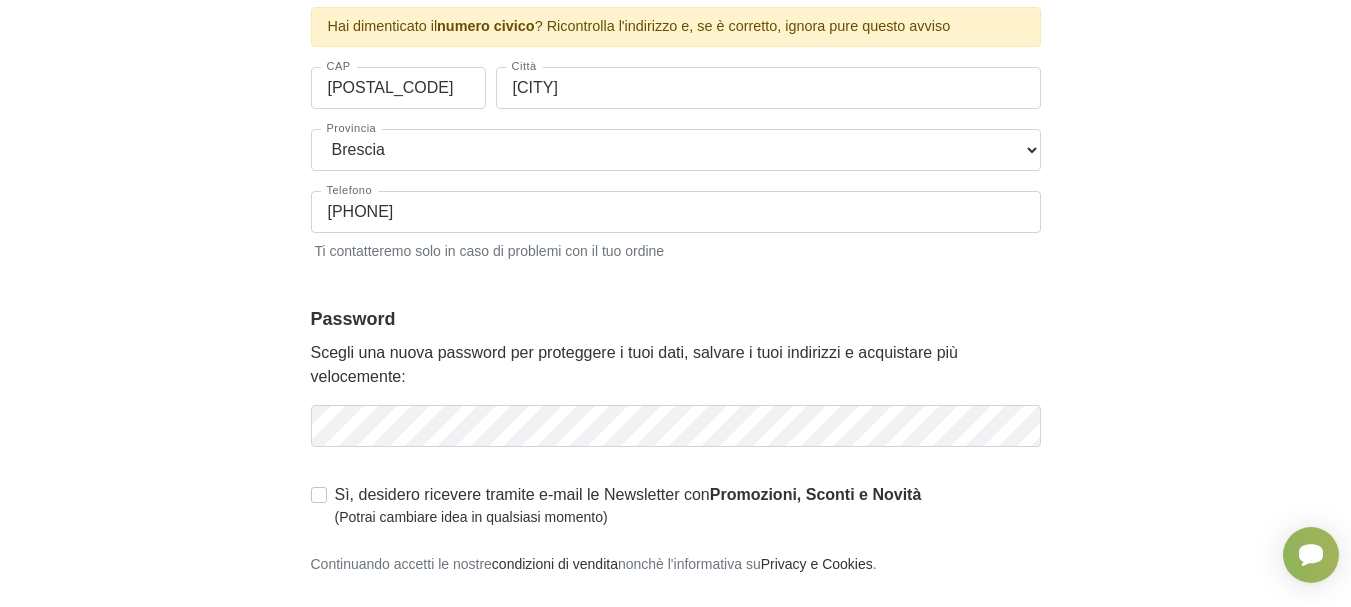 scroll, scrollTop: 539, scrollLeft: 0, axis: vertical 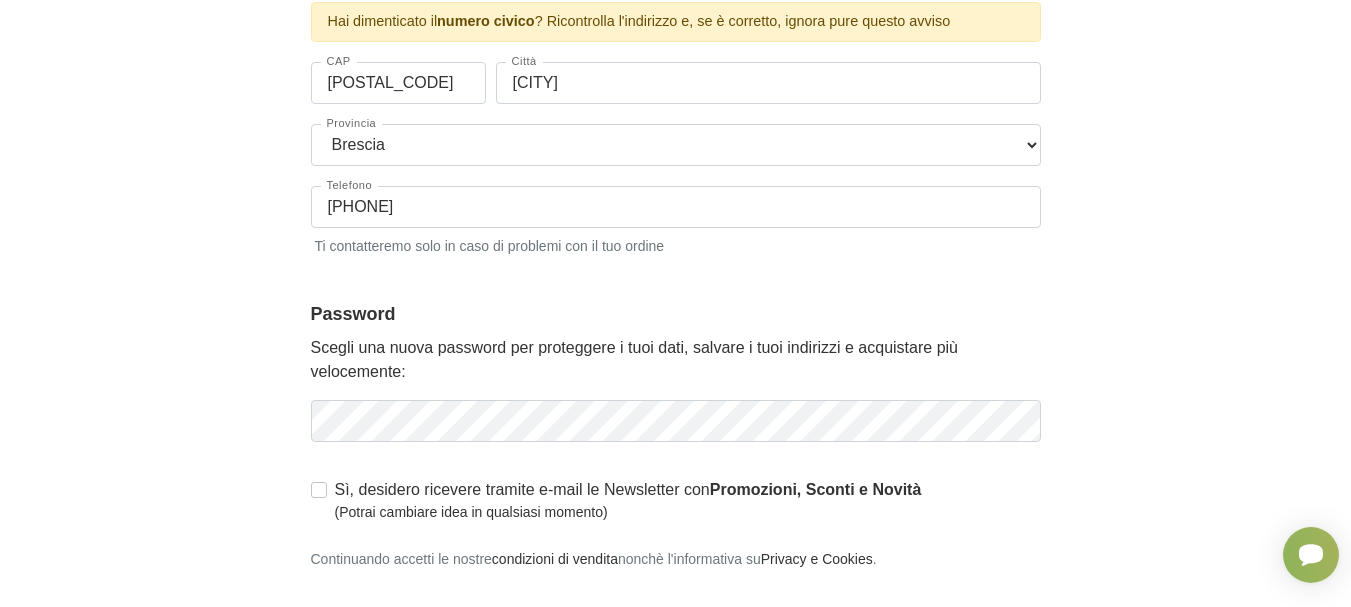 type on "VIA GABRIELE ROSA 13" 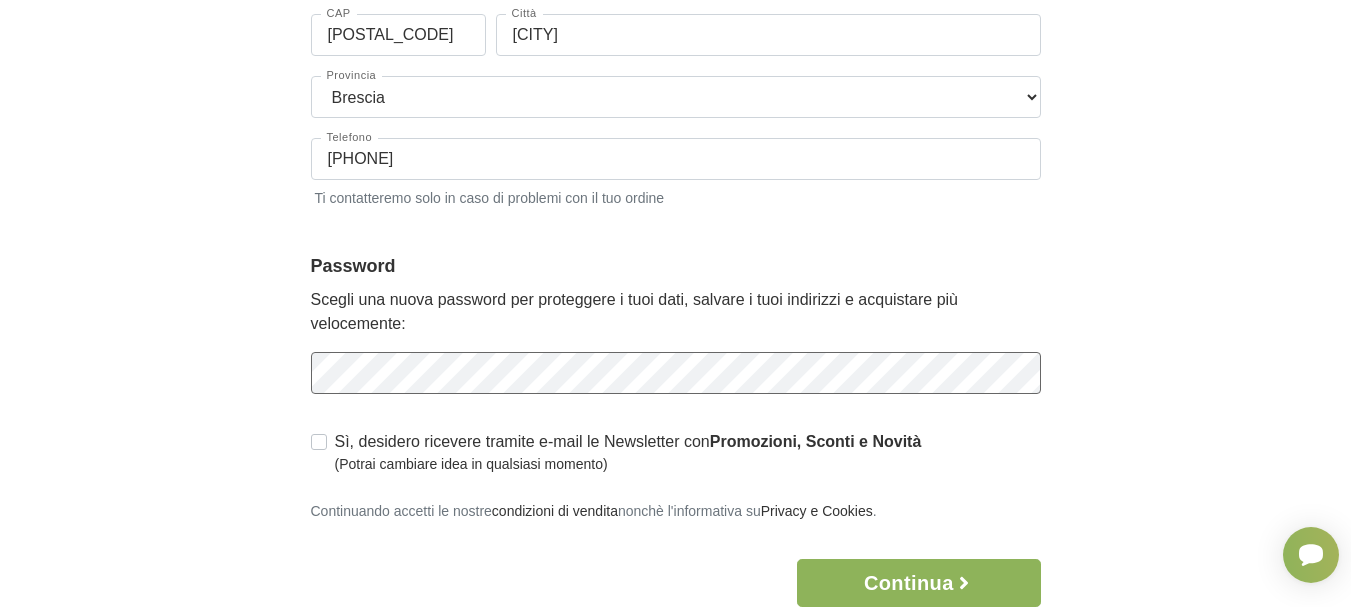 click on "I miei dati
Gruppo Clienti
Default
Nome
ROSSELLA
Cognome
SQUASSINA
E-mail
rossy.squass@gmail.com
Indirizzo
Stato
--- Seleziona ---
Austria
Belgium
Bulgaria
Croatia
Czech Republic
Denmark
Estonia
Finland
France Germany" at bounding box center (676, 123) 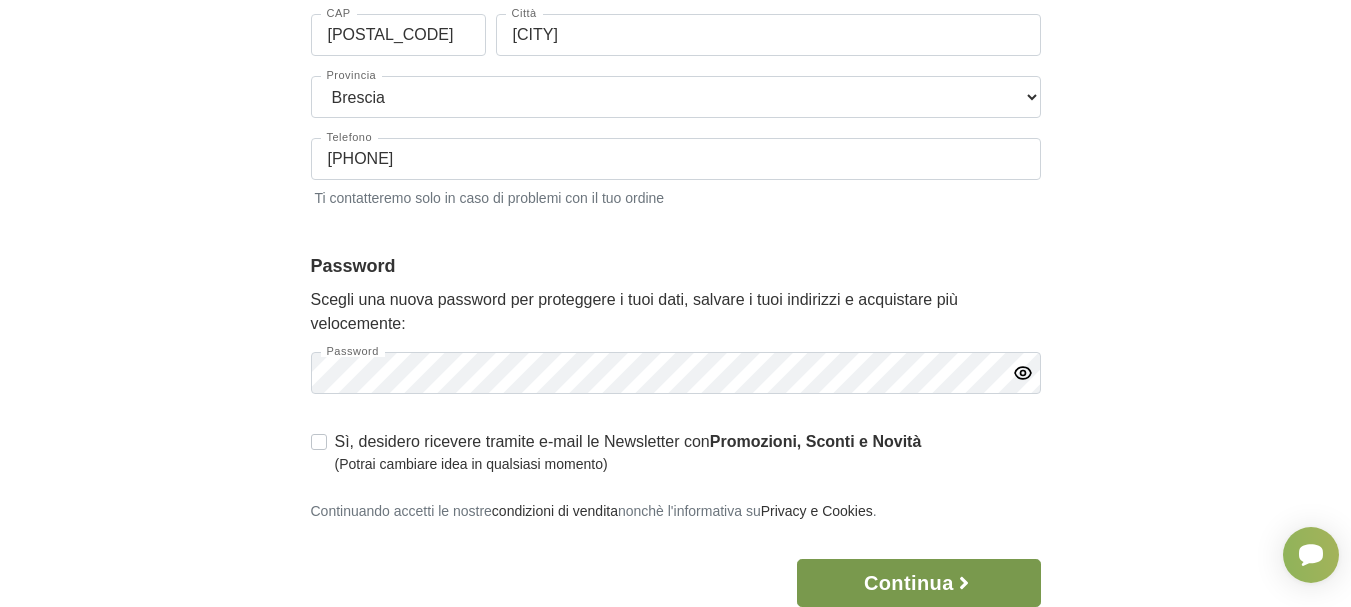 click on "Continua" at bounding box center [918, 583] 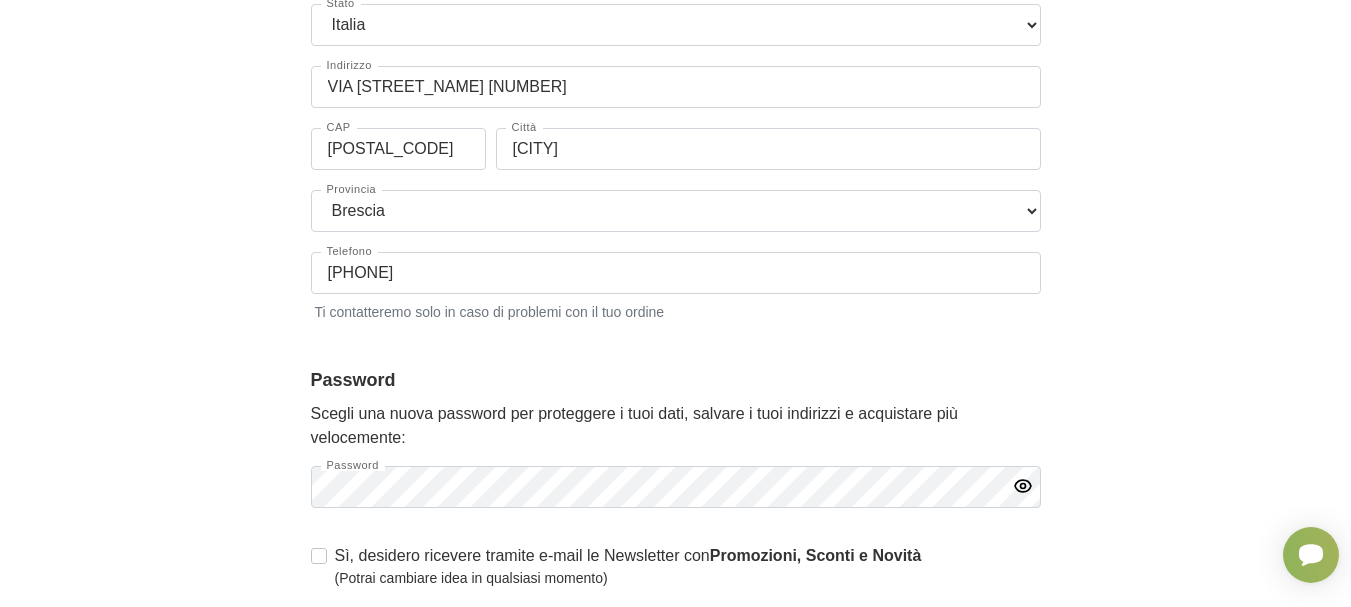 scroll, scrollTop: 0, scrollLeft: 0, axis: both 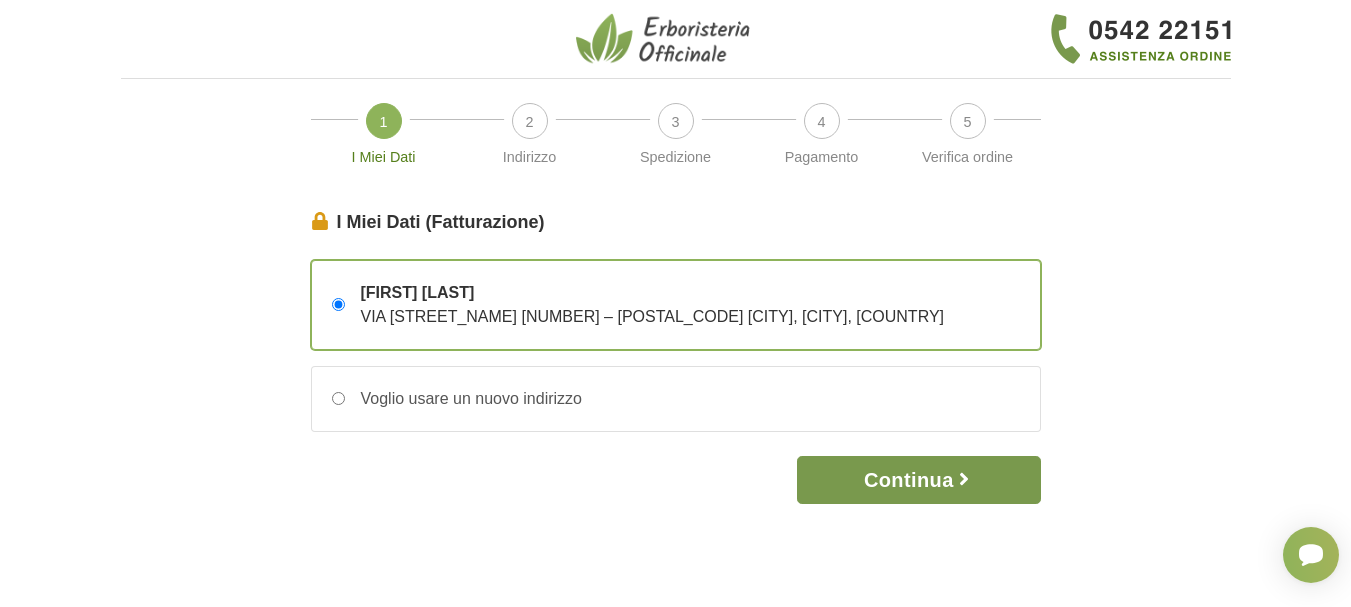 click on "Continua" at bounding box center [918, 480] 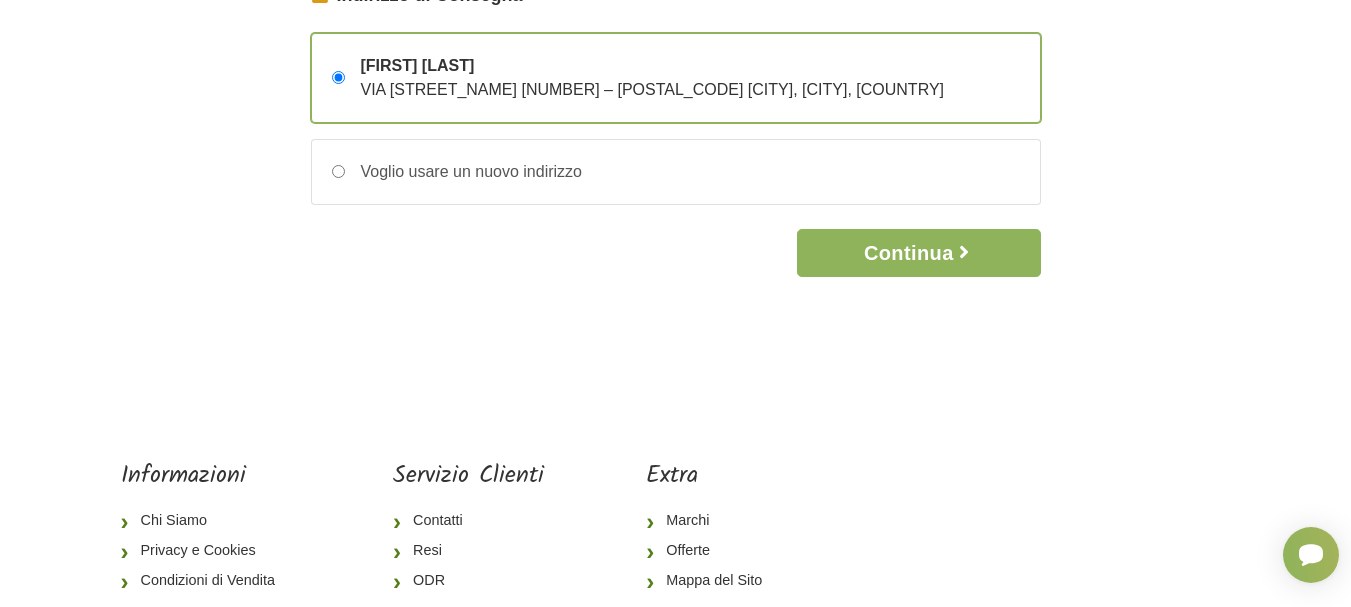 scroll, scrollTop: 189, scrollLeft: 0, axis: vertical 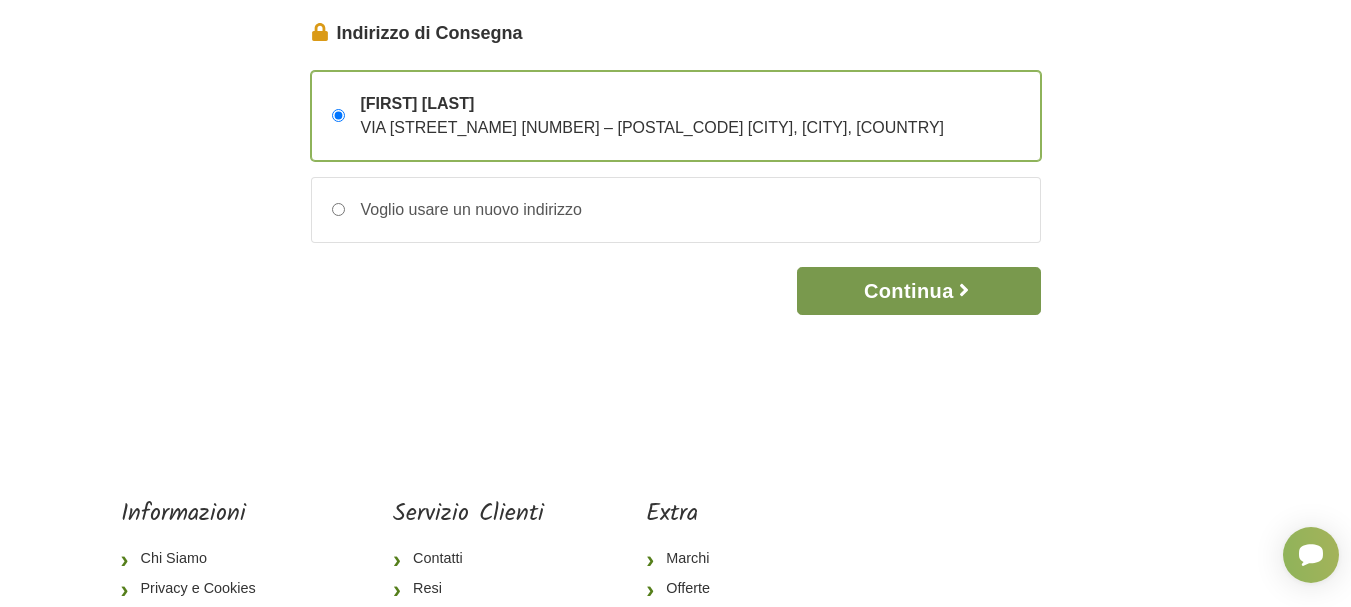click on "Continua" at bounding box center (918, 291) 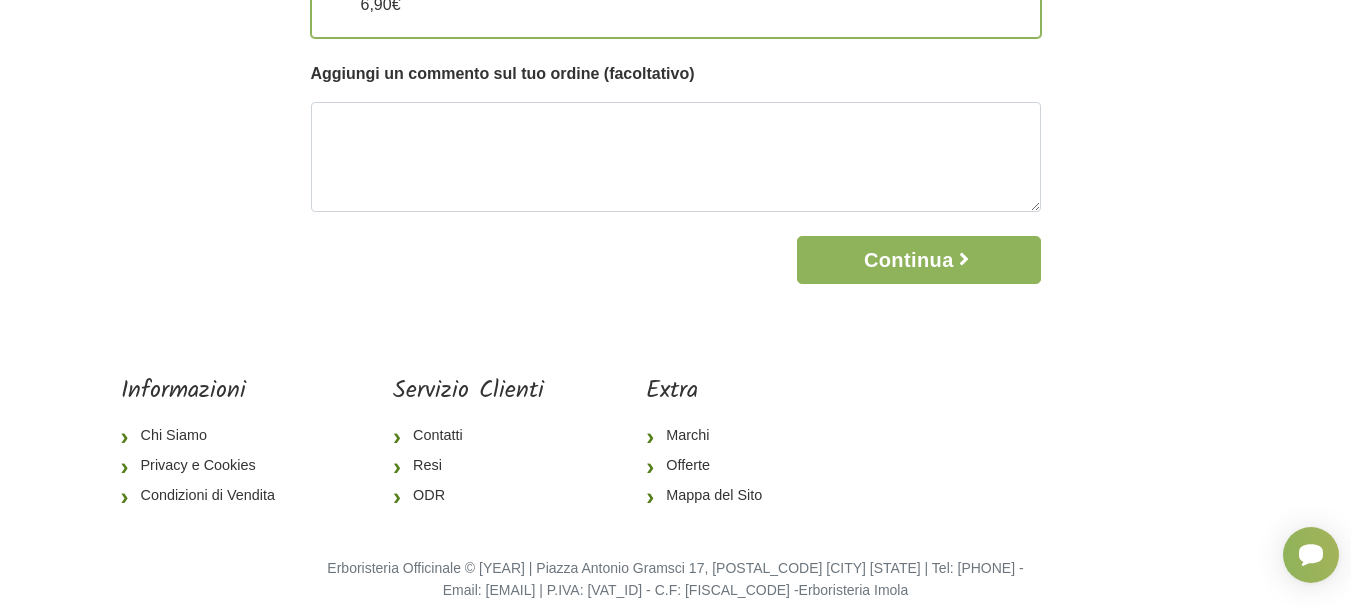 scroll, scrollTop: 338, scrollLeft: 0, axis: vertical 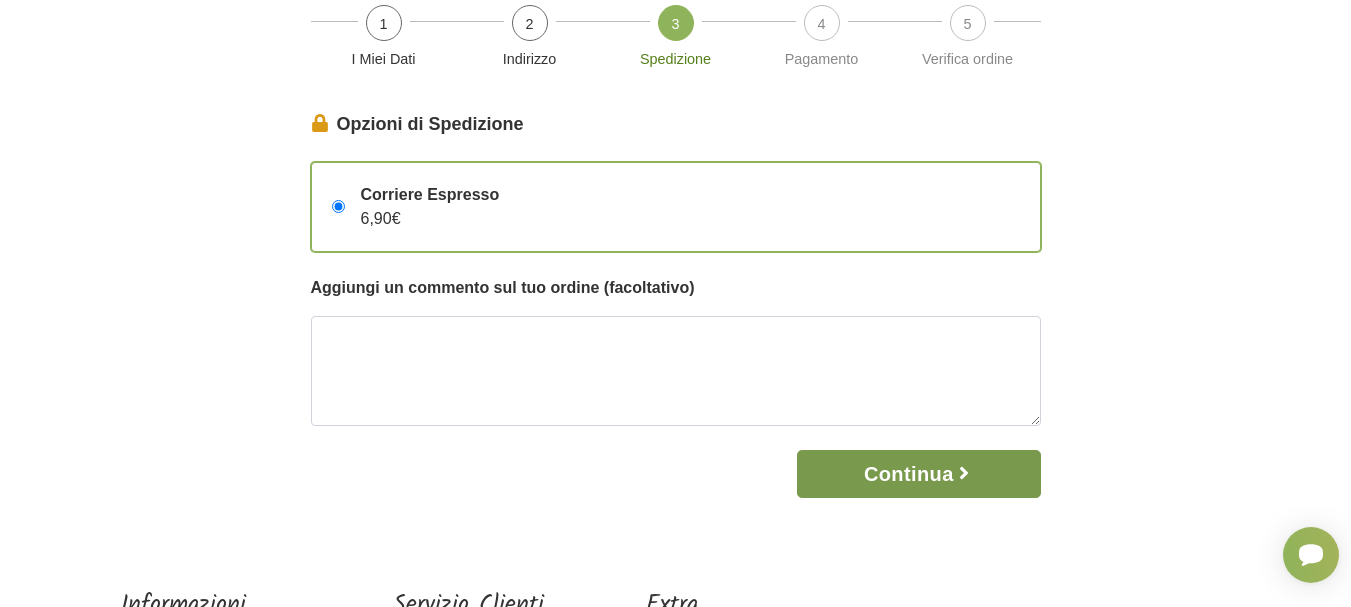 click on "Continua" at bounding box center (918, 474) 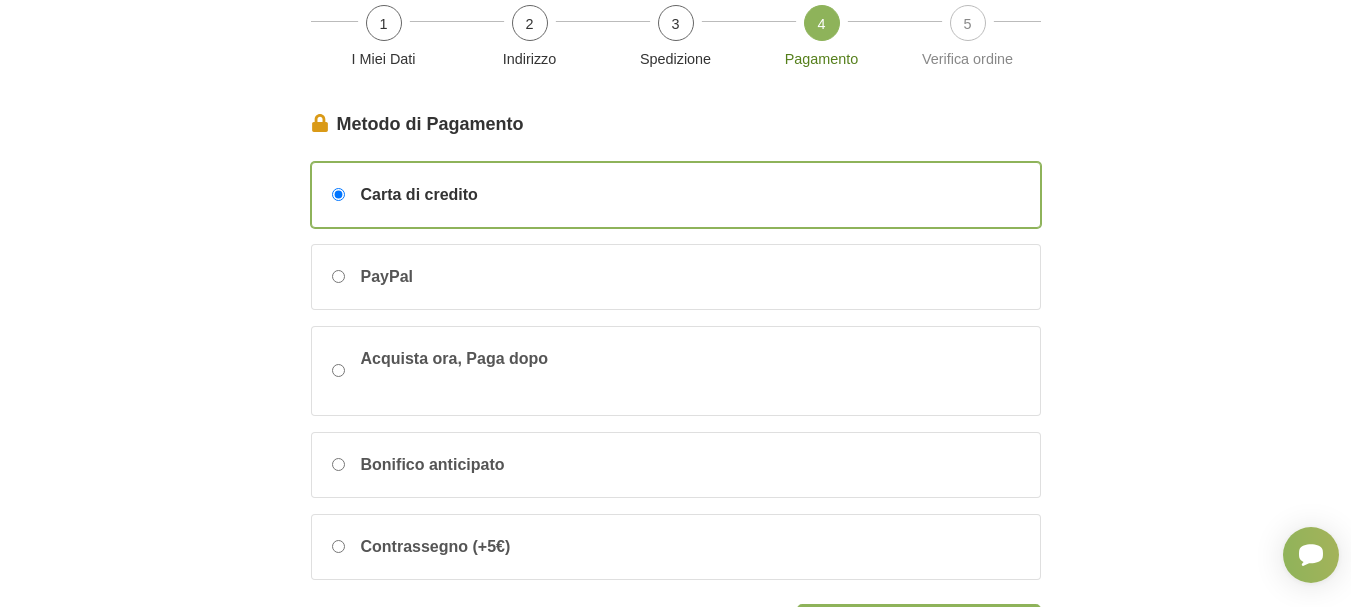 scroll, scrollTop: 0, scrollLeft: 0, axis: both 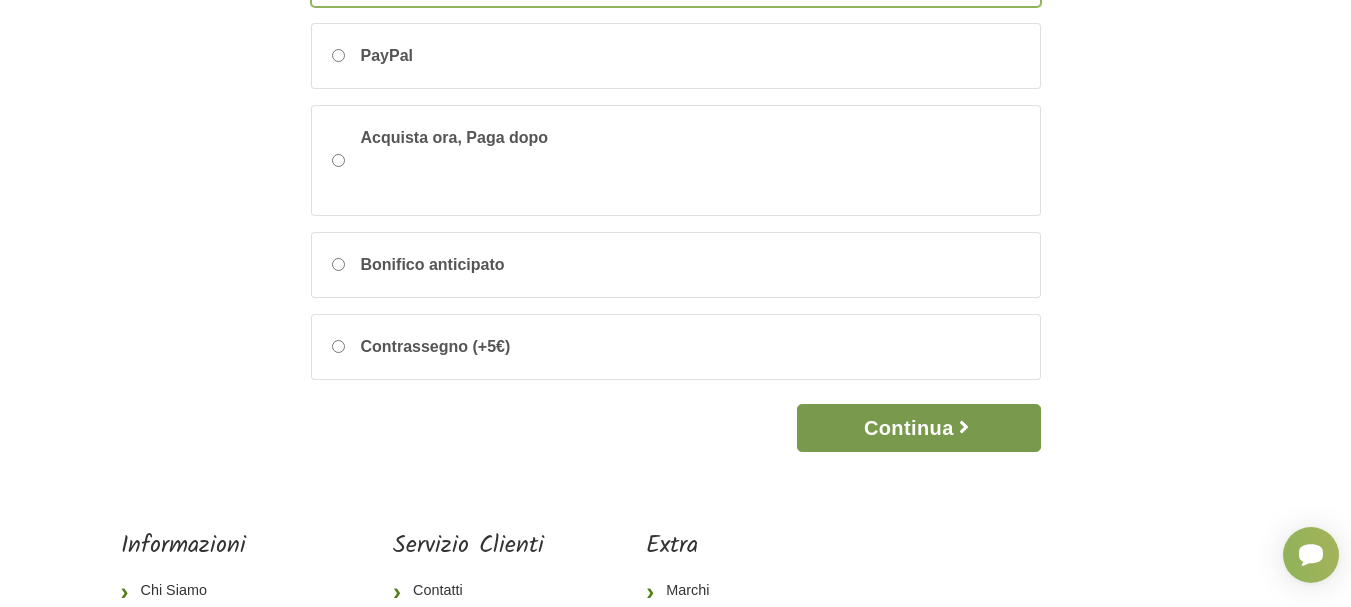 click on "Continua" at bounding box center [918, 428] 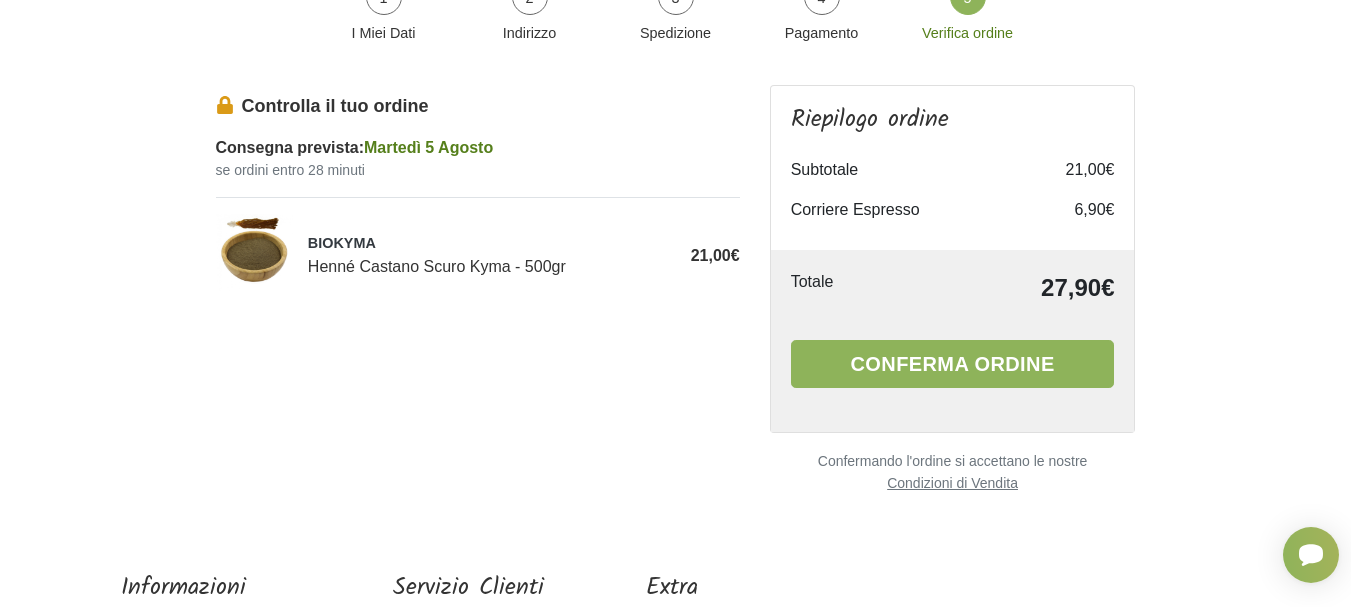scroll, scrollTop: 126, scrollLeft: 0, axis: vertical 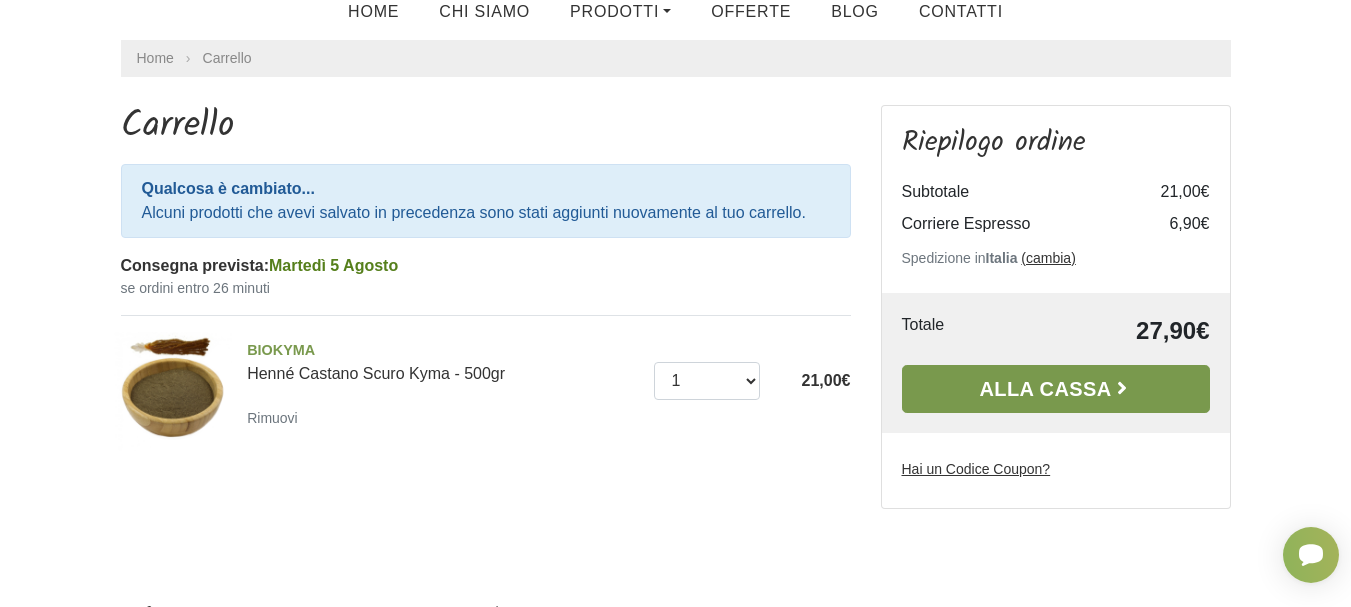 click on "Alla Cassa" at bounding box center (1056, 389) 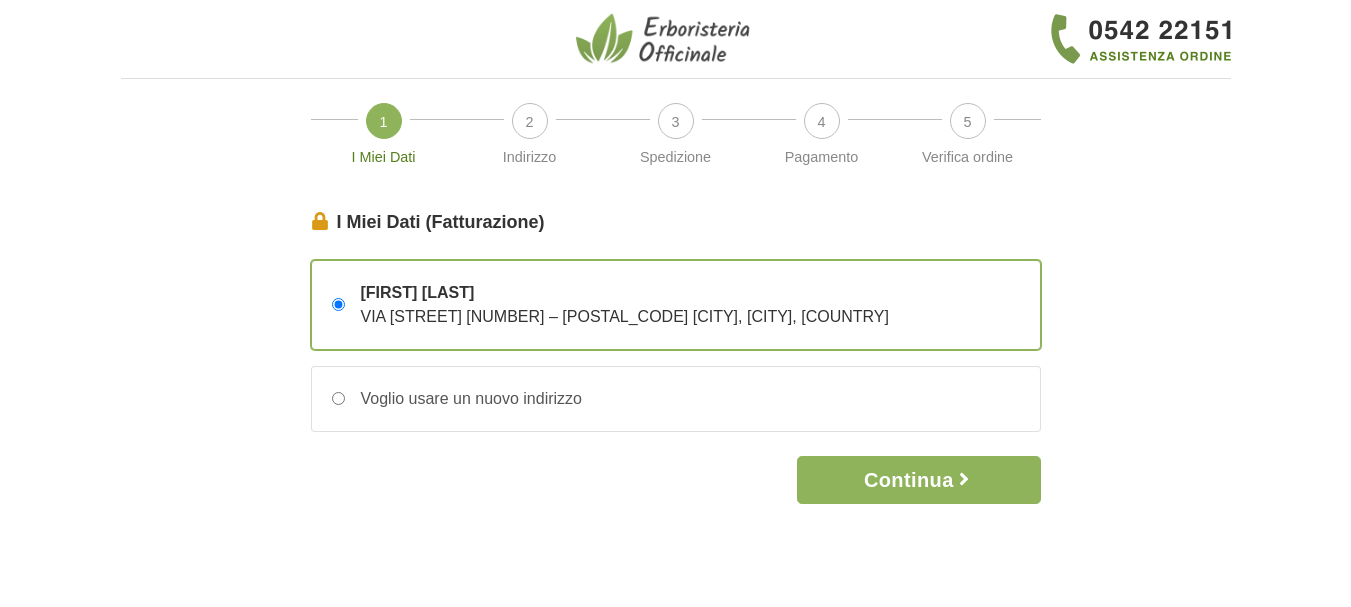 scroll, scrollTop: 0, scrollLeft: 0, axis: both 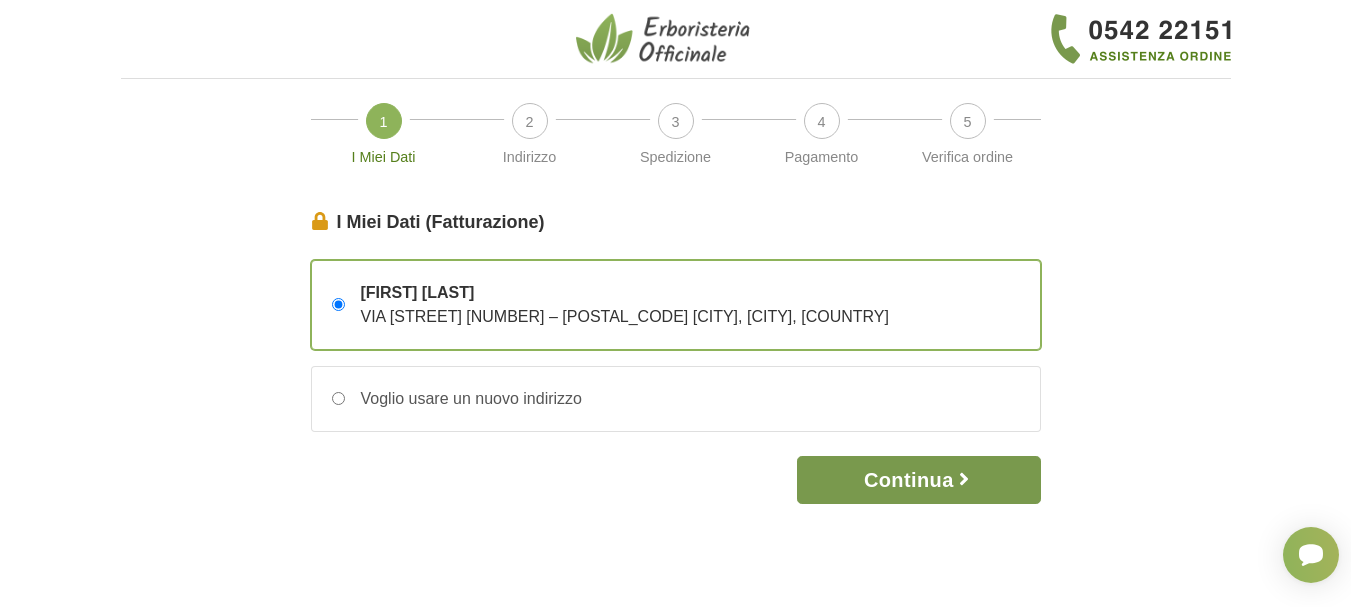 click on "Continua" at bounding box center [918, 480] 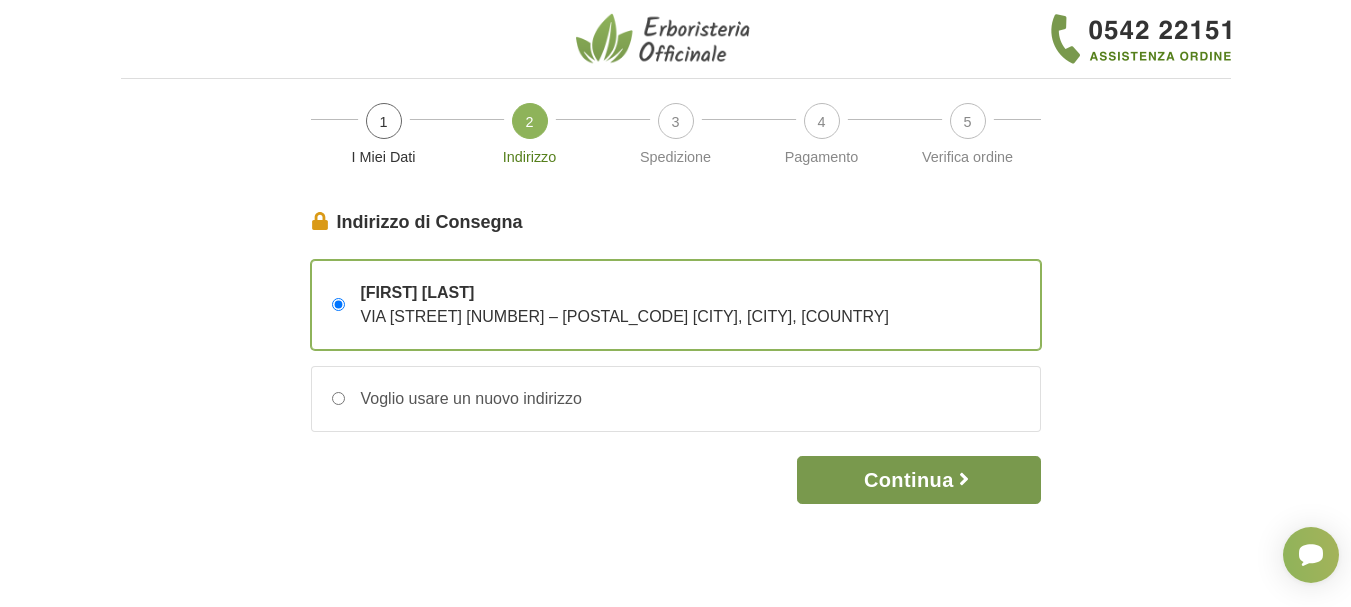 click on "Continua" at bounding box center (918, 480) 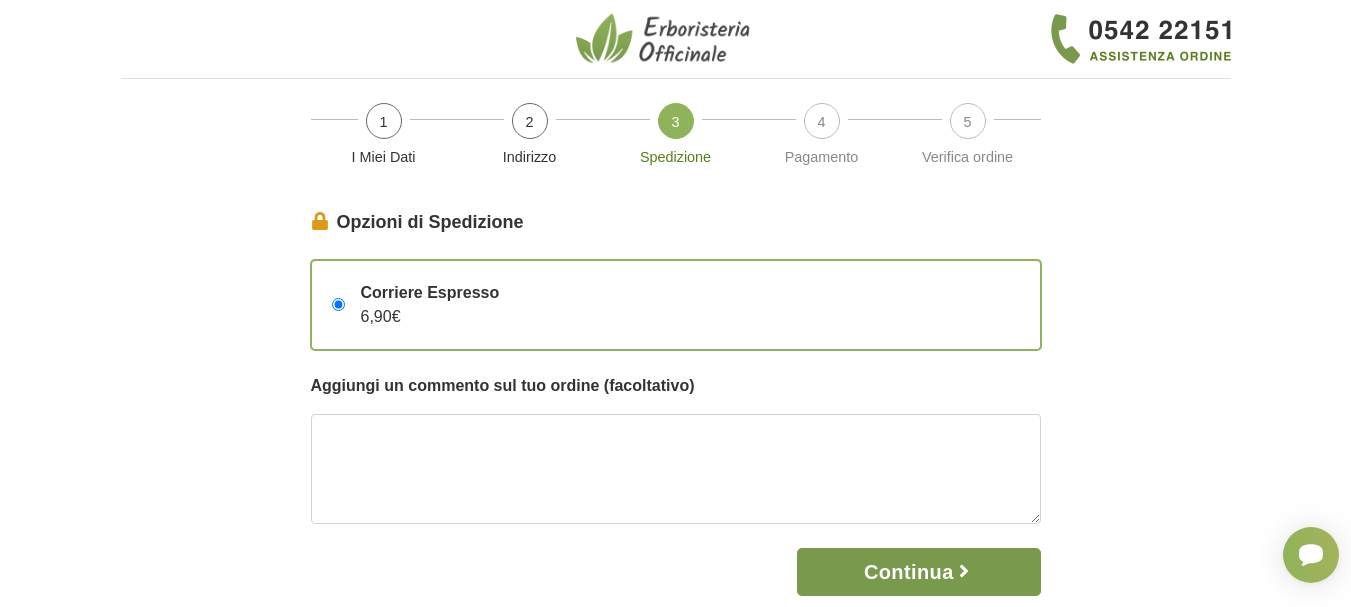 click on "Continua" at bounding box center (918, 572) 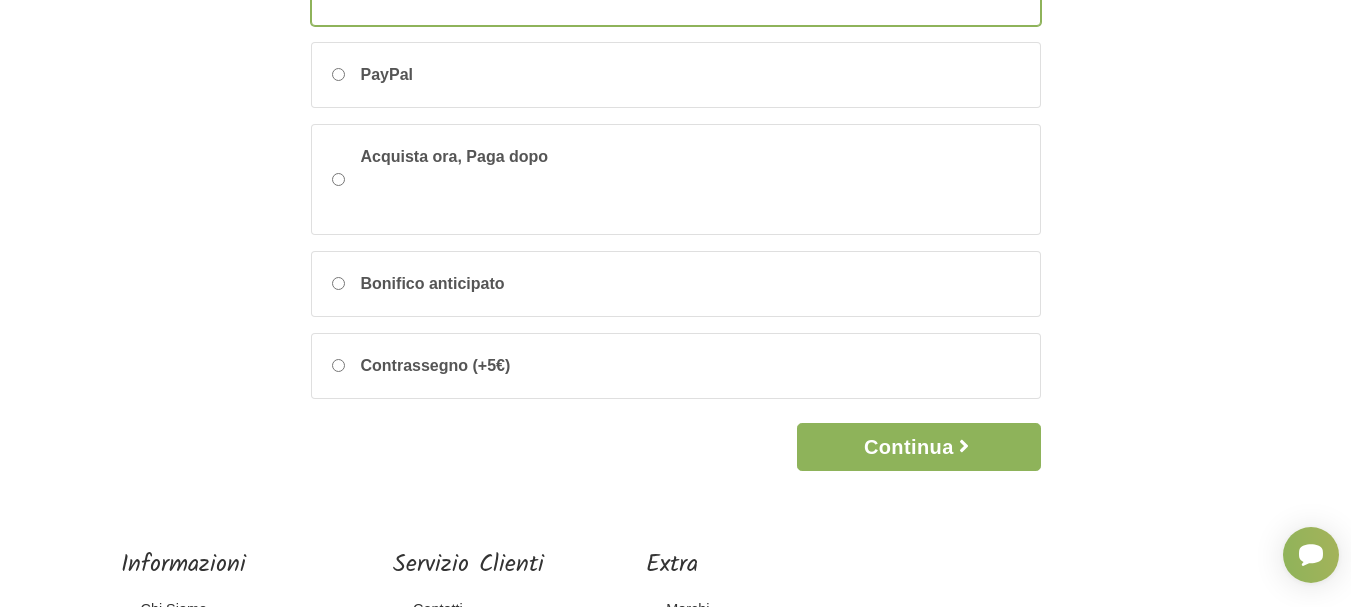 scroll, scrollTop: 302, scrollLeft: 0, axis: vertical 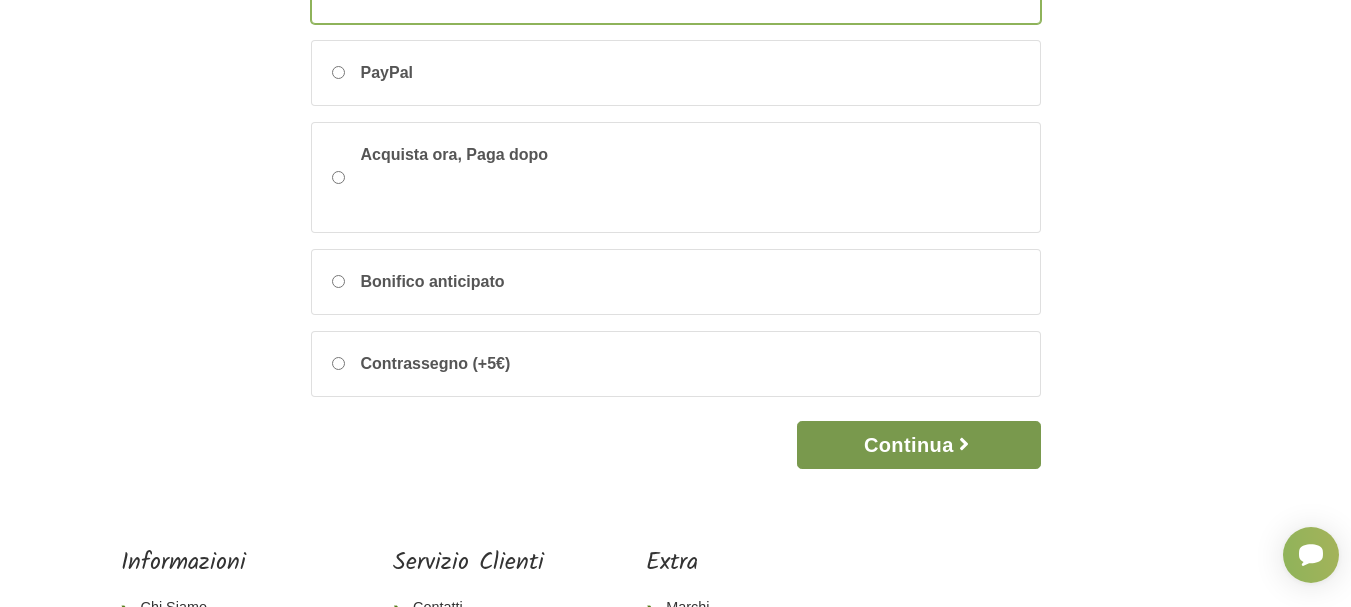 click on "Continua" at bounding box center [918, 445] 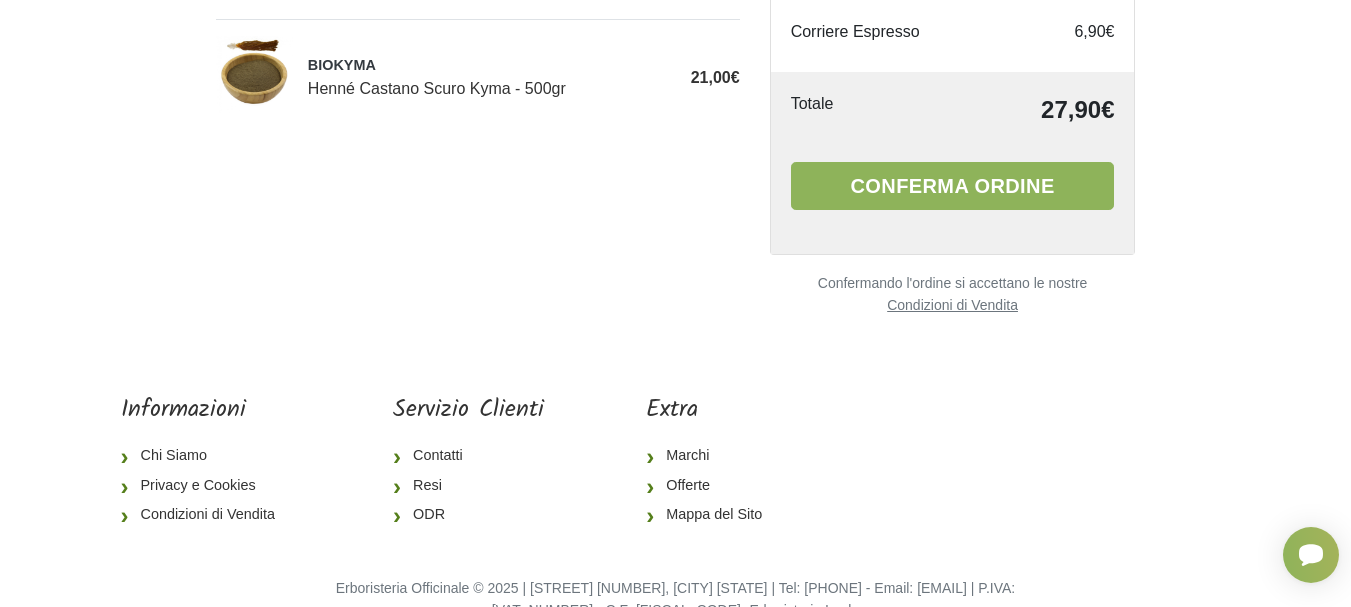 scroll, scrollTop: 0, scrollLeft: 0, axis: both 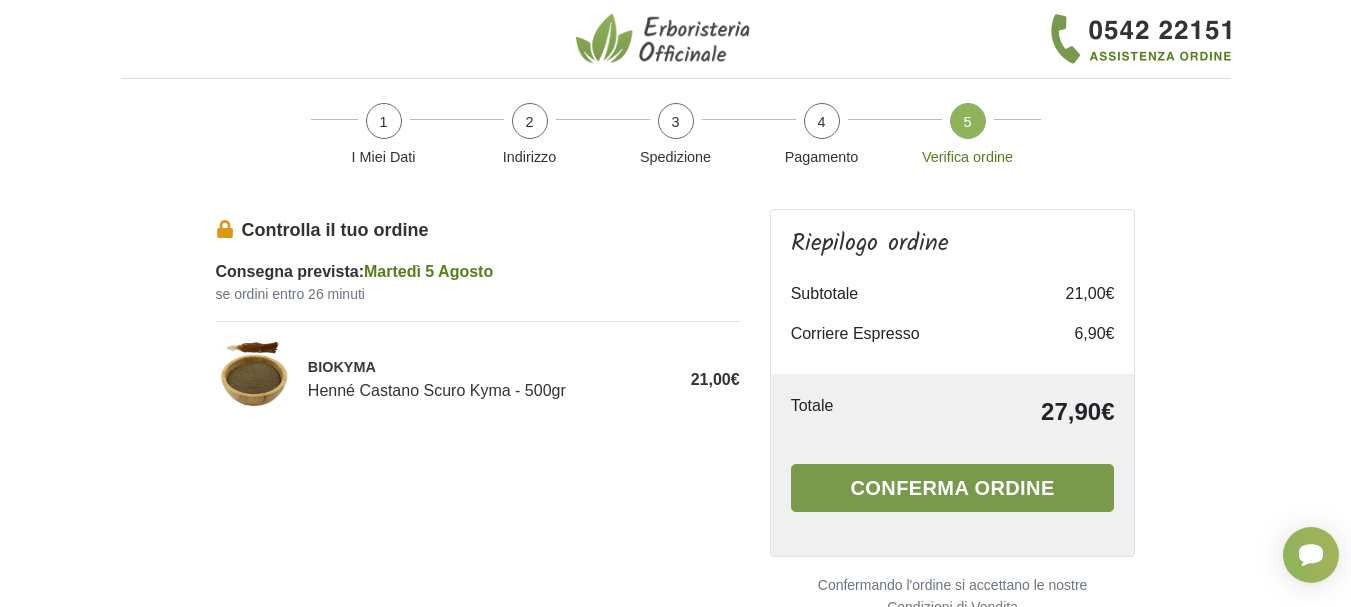 click on "Conferma ordine" at bounding box center (953, 488) 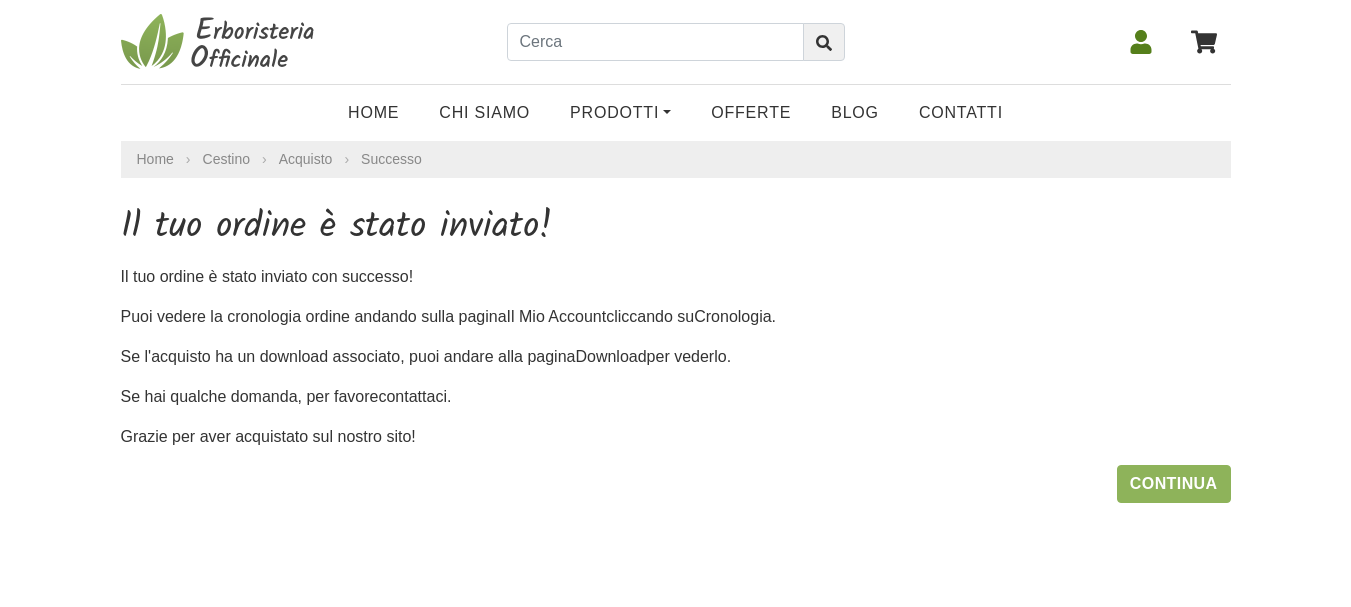 scroll, scrollTop: 0, scrollLeft: 0, axis: both 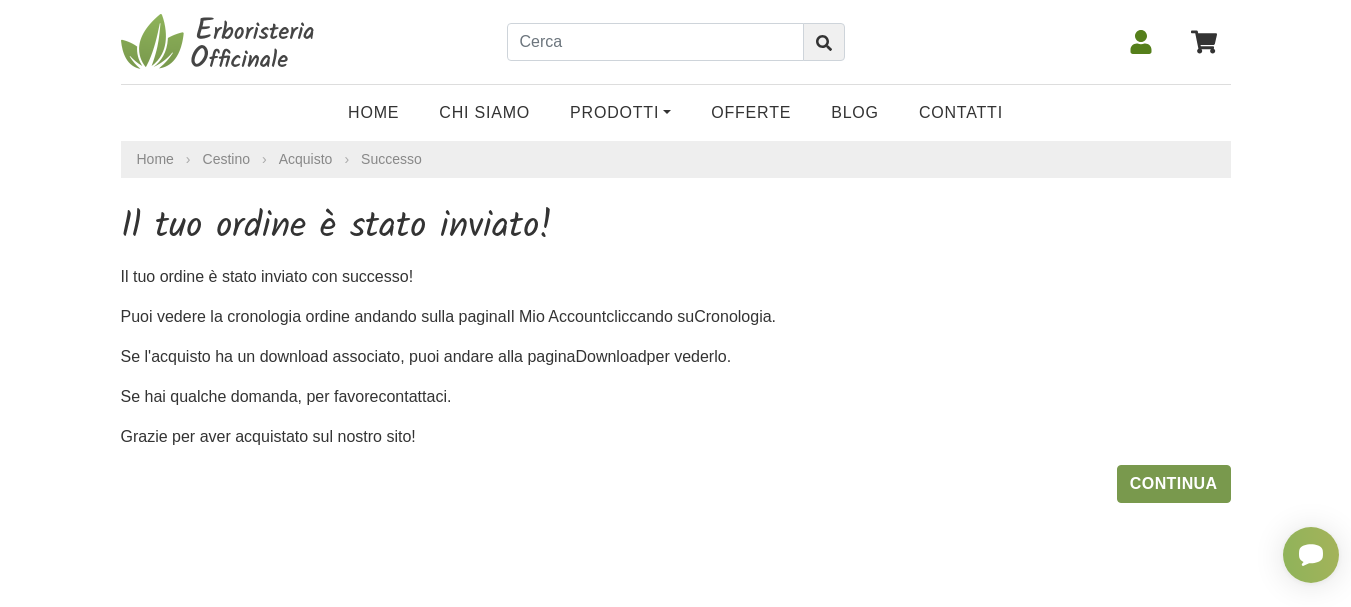 click on "Continua" at bounding box center (1174, 484) 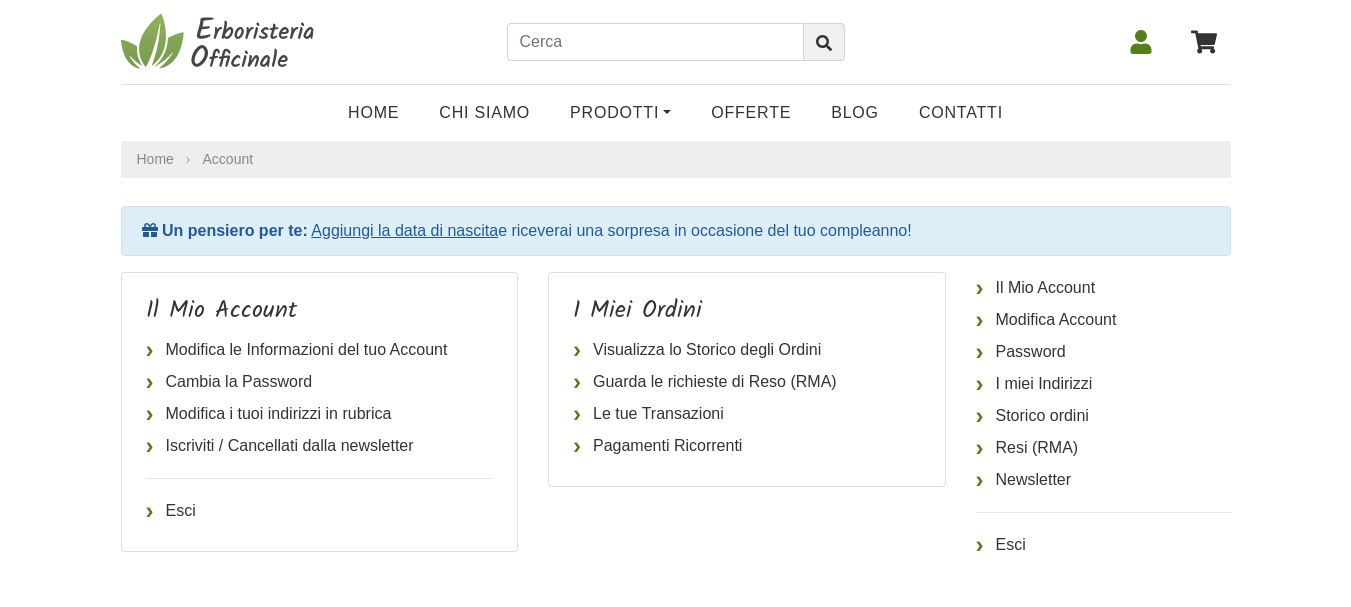 scroll, scrollTop: 0, scrollLeft: 0, axis: both 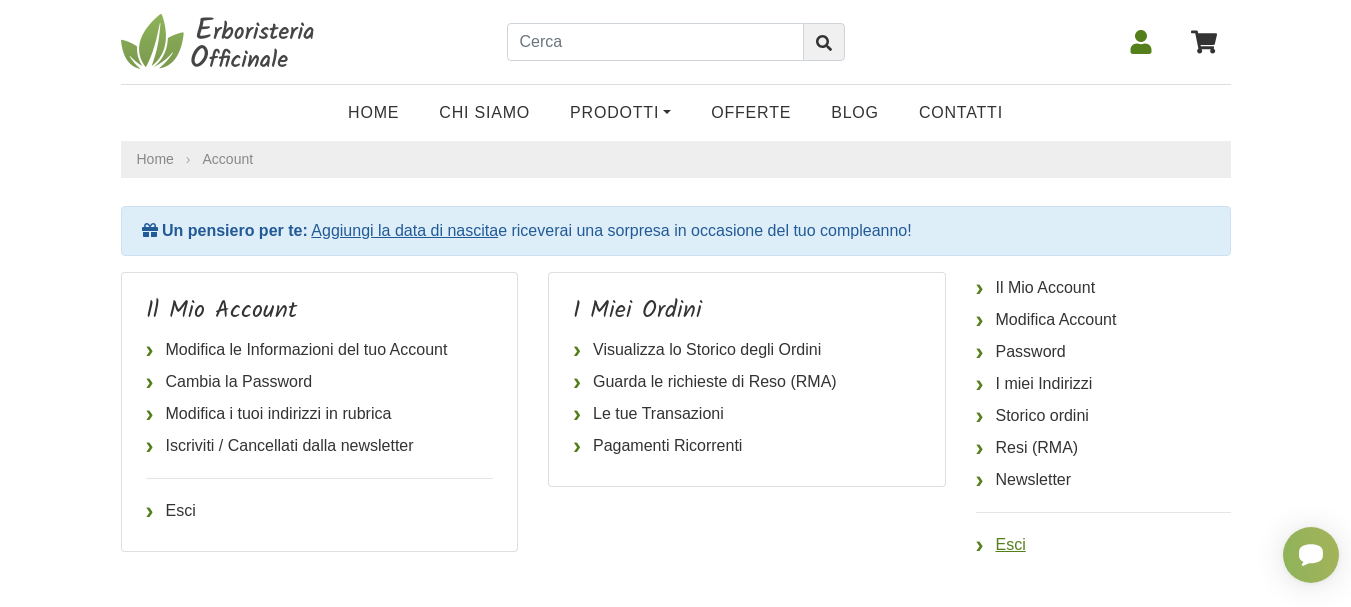 click on "Esci" at bounding box center (1103, 545) 